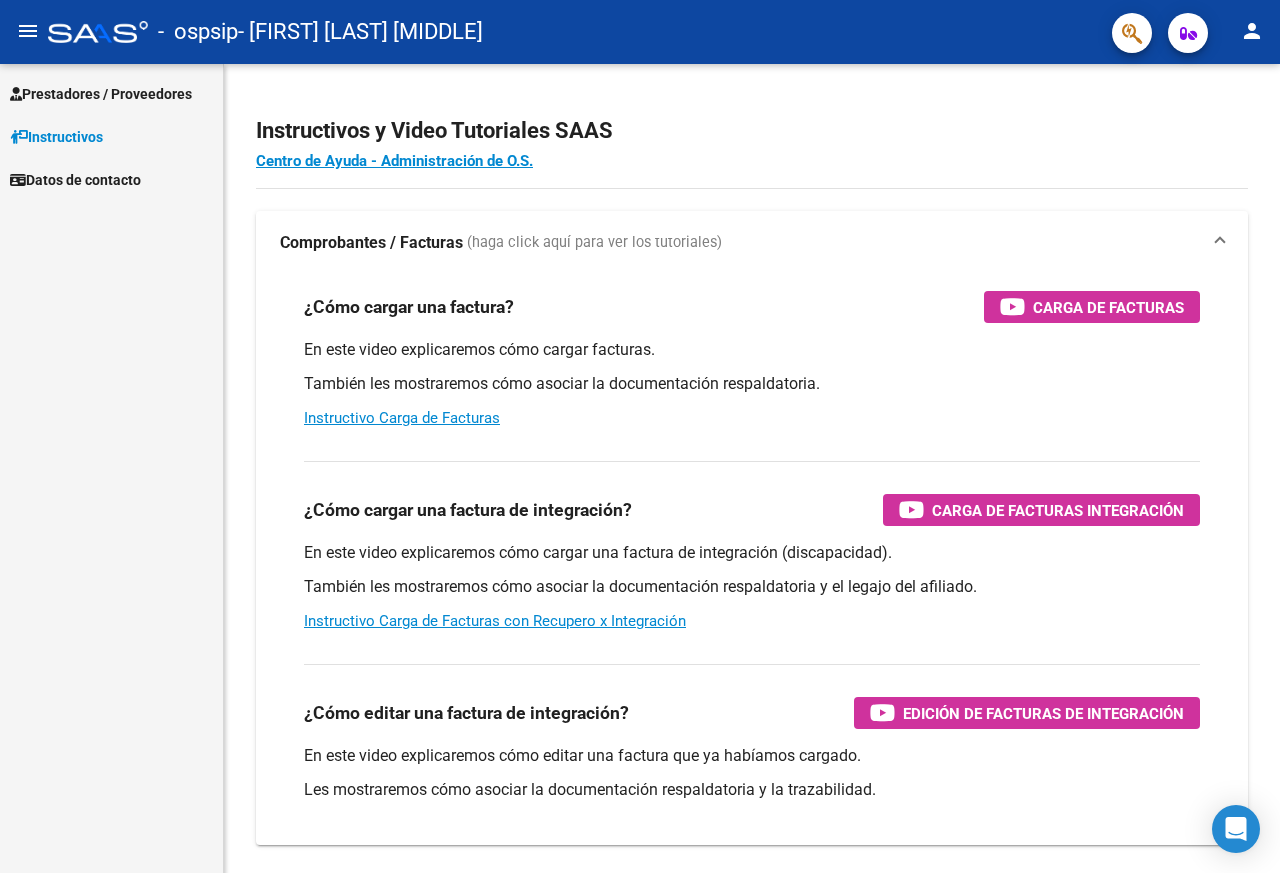 scroll, scrollTop: 0, scrollLeft: 0, axis: both 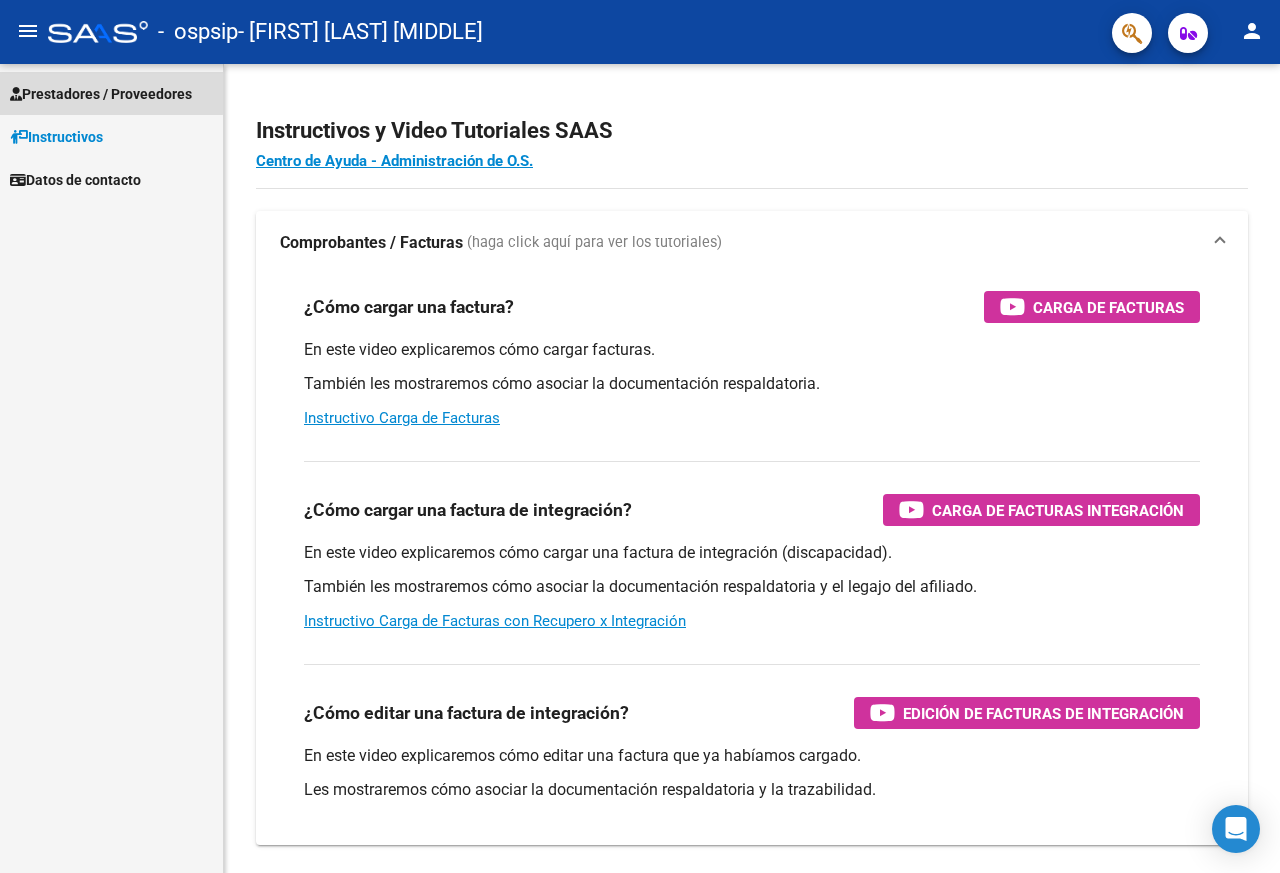 click on "Prestadores / Proveedores" at bounding box center [101, 94] 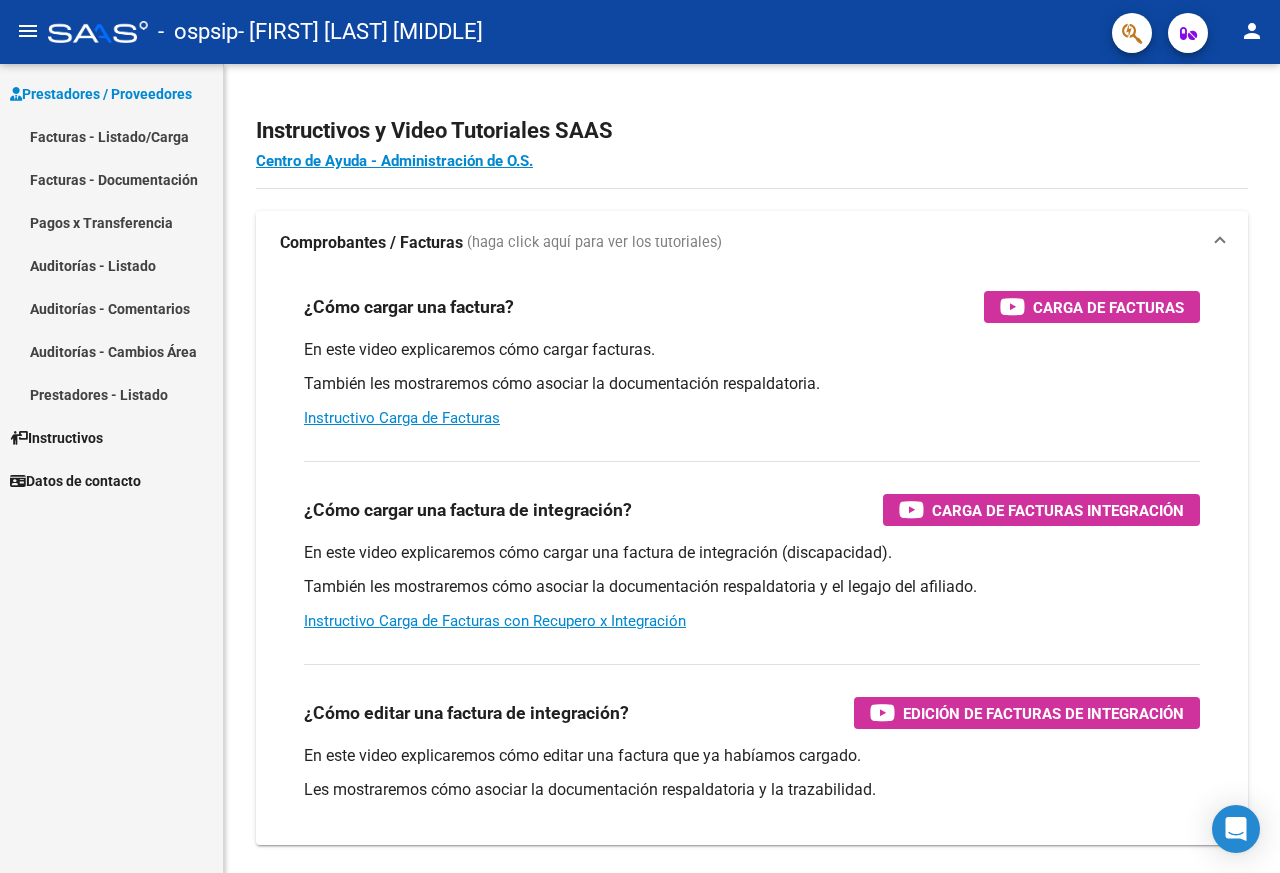 click on "Pagos x Transferencia" at bounding box center [111, 222] 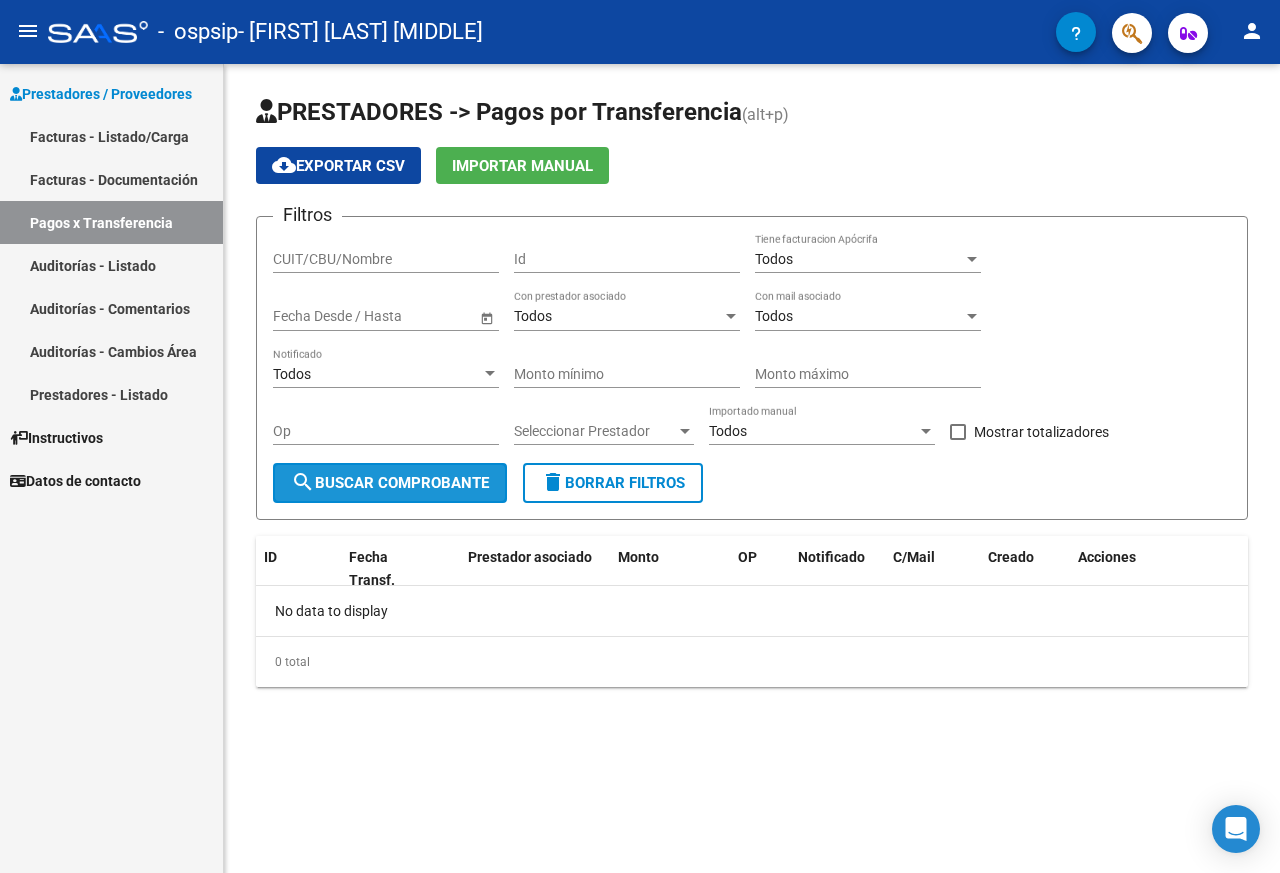 click on "search  Buscar Comprobante" 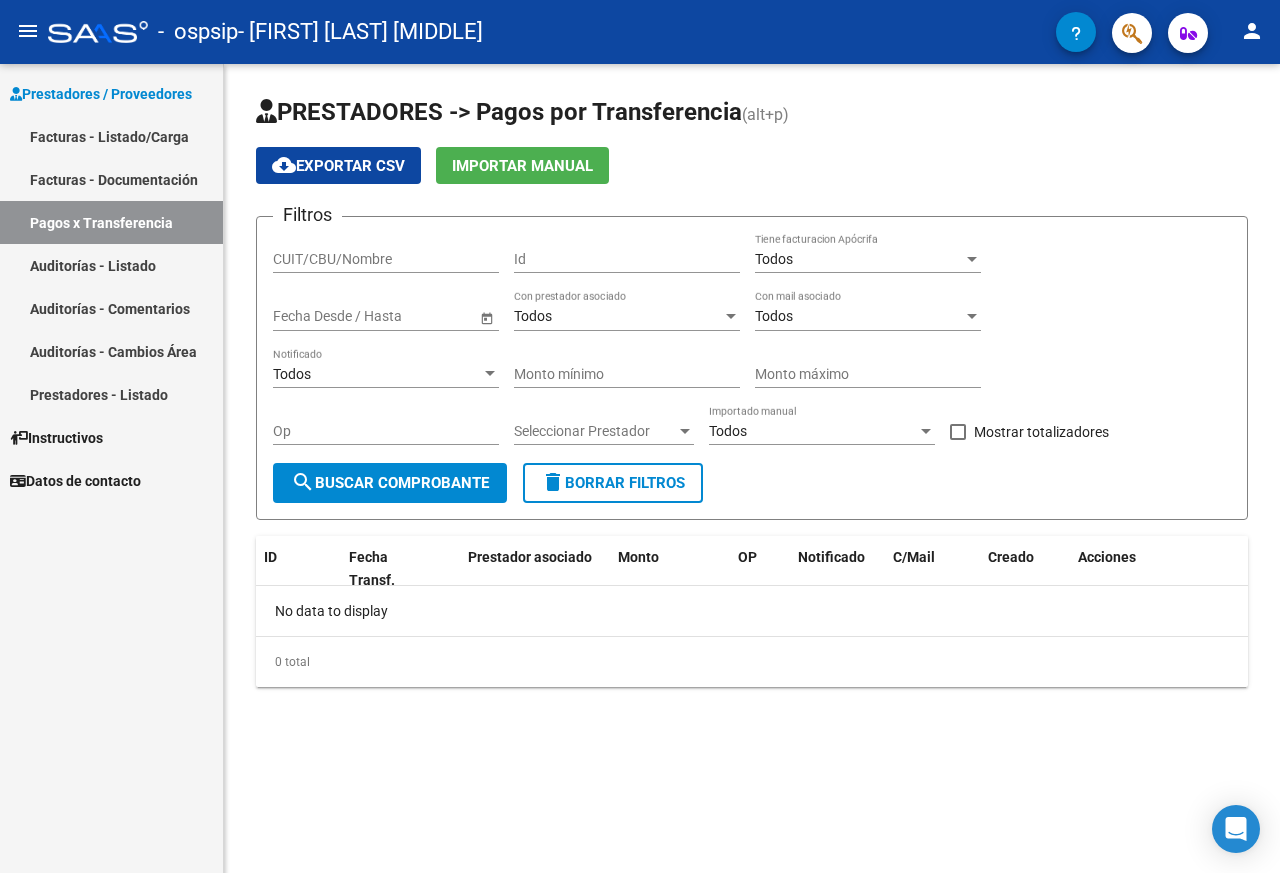 click on "Facturas - Listado/Carga" at bounding box center (111, 136) 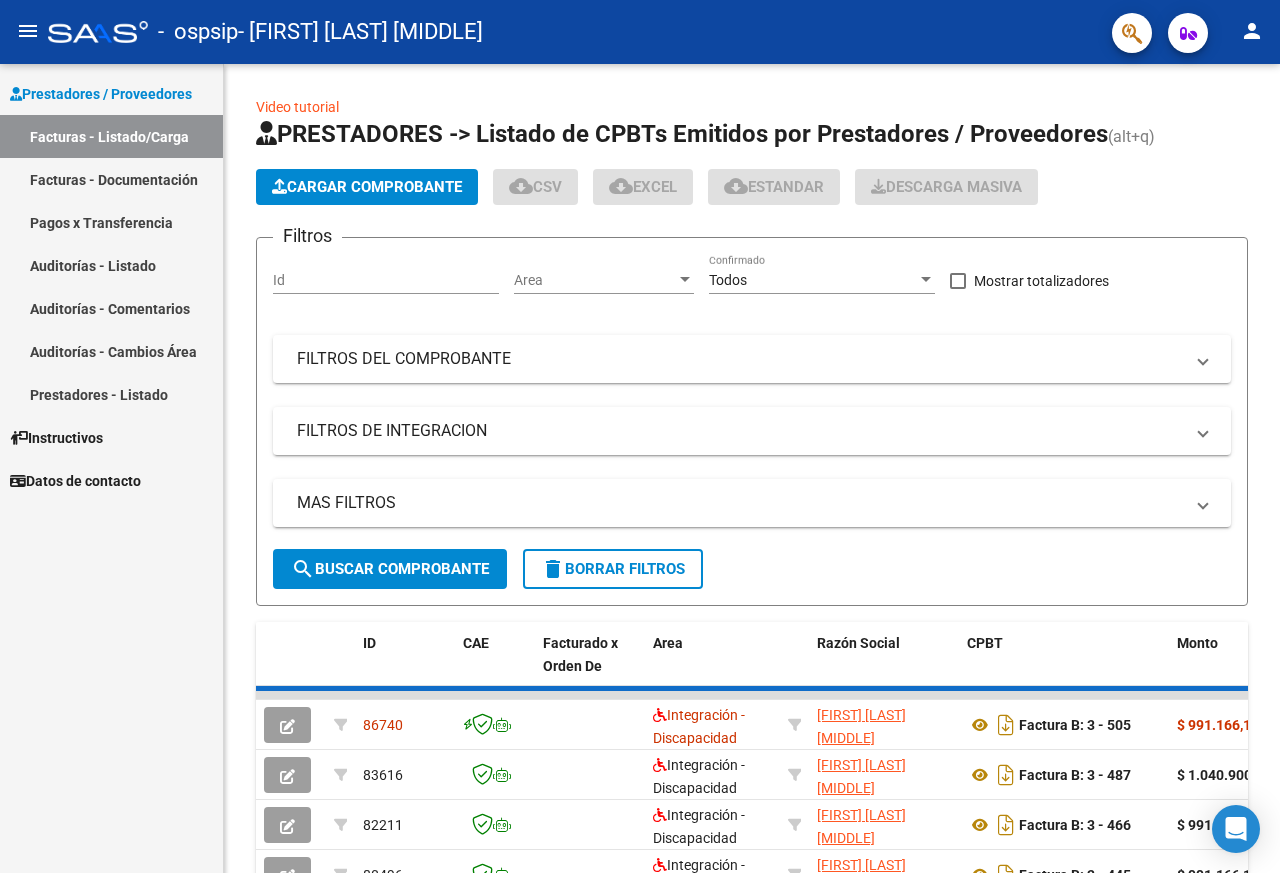 click on "Cargar Comprobante" 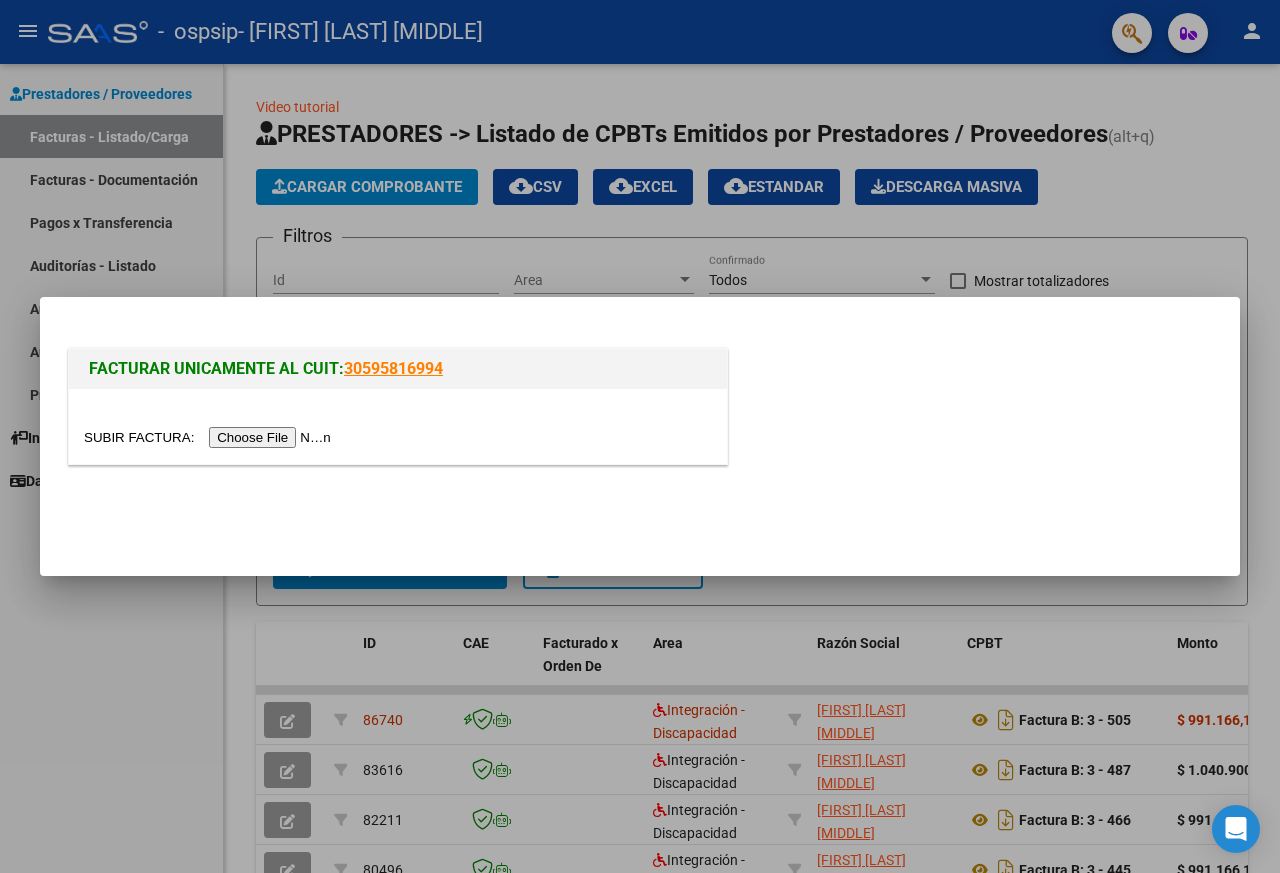 click at bounding box center (640, 436) 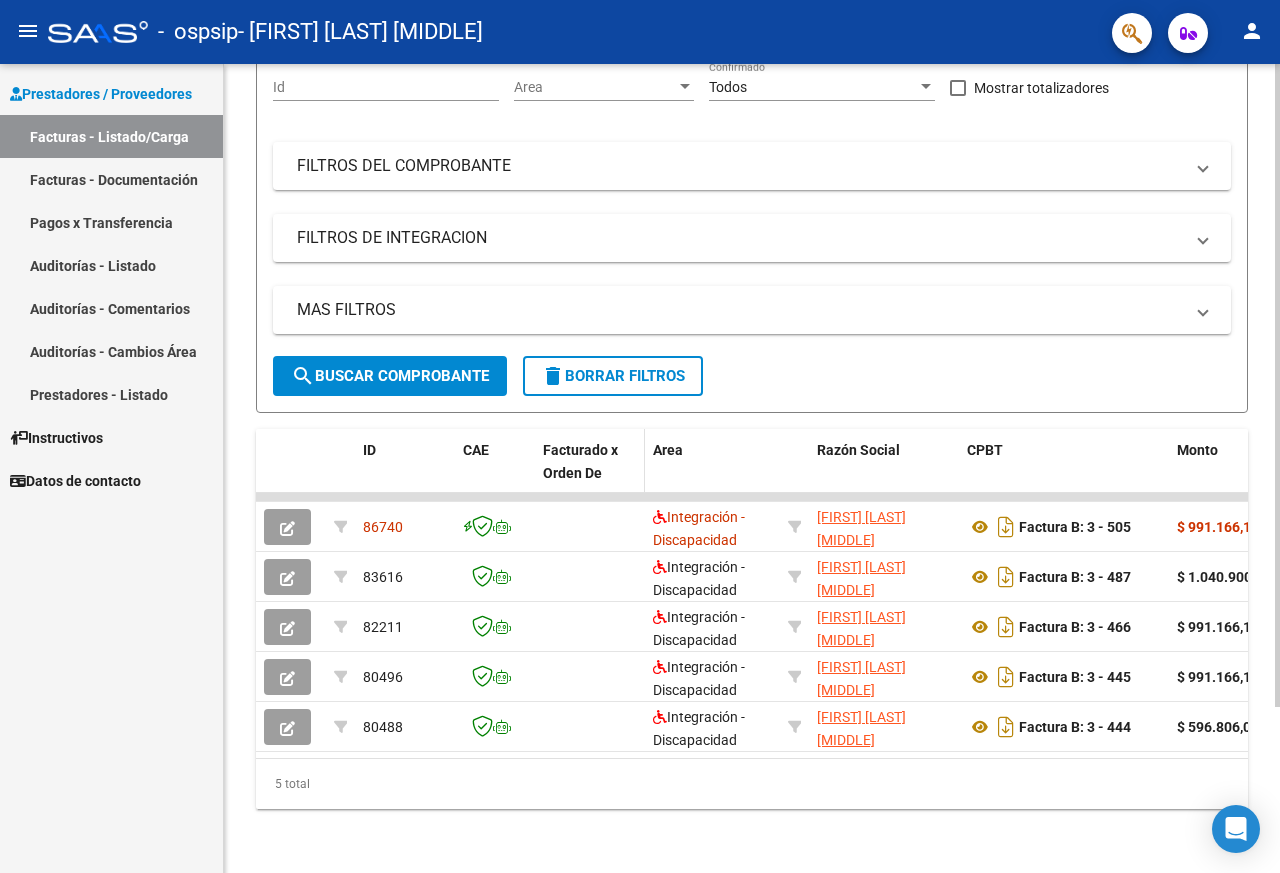 scroll, scrollTop: 209, scrollLeft: 0, axis: vertical 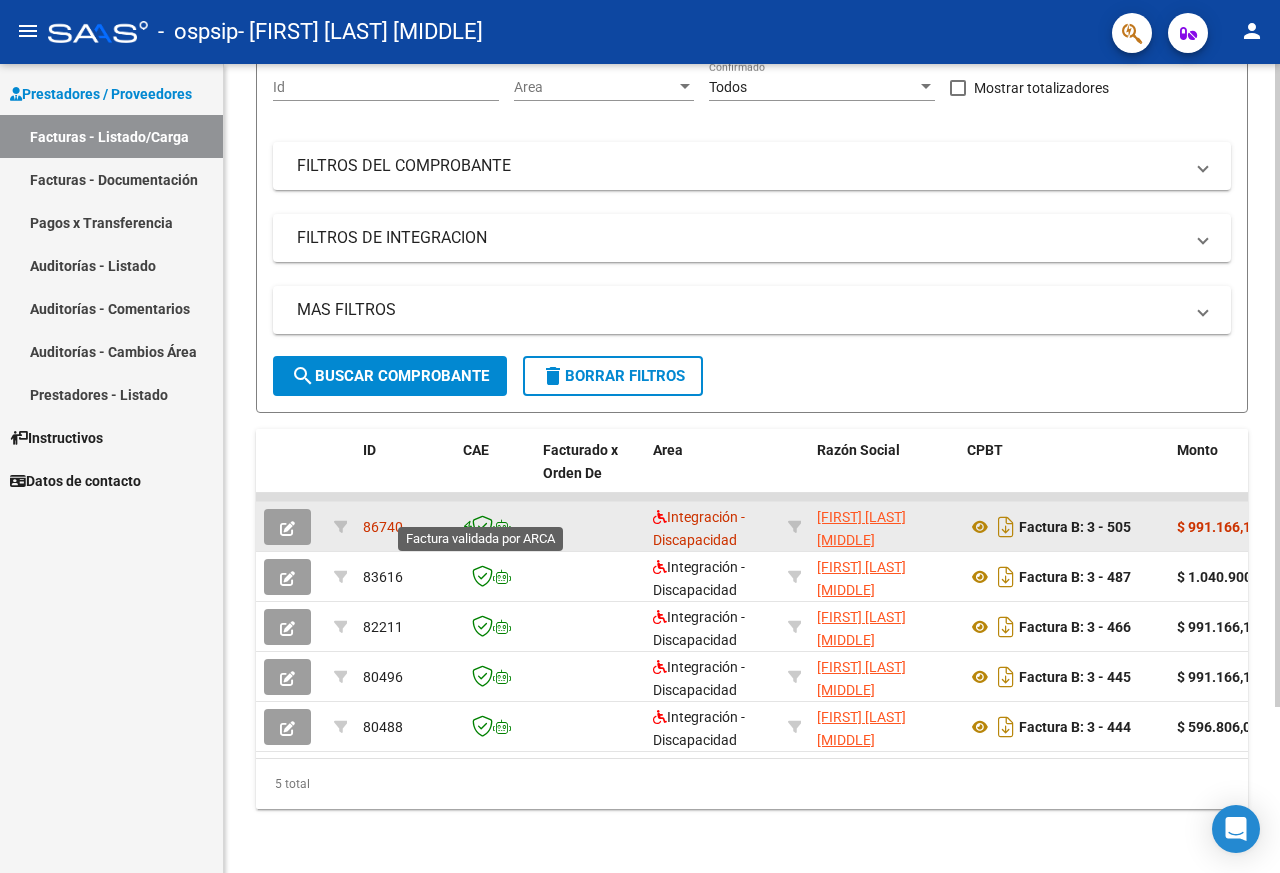 click 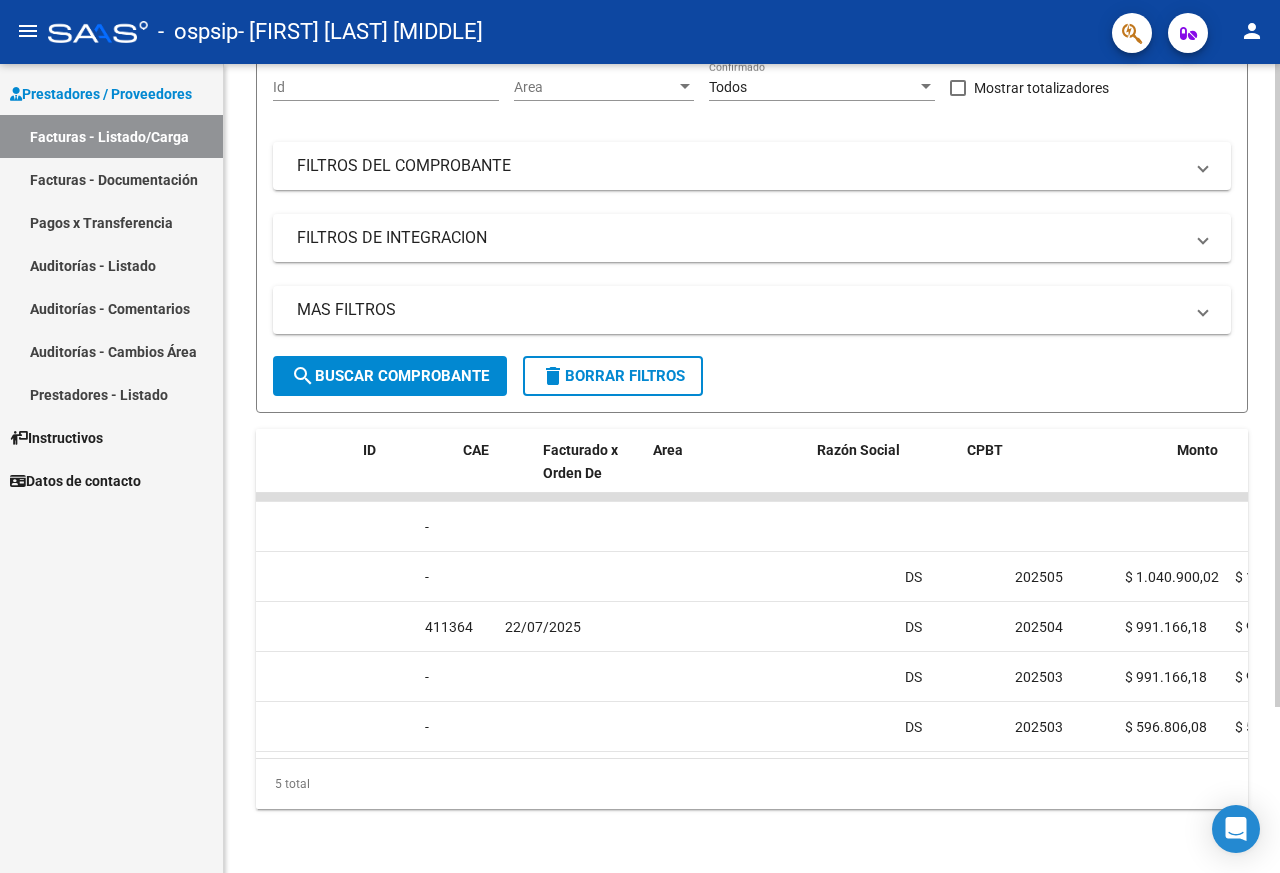 scroll, scrollTop: 0, scrollLeft: 0, axis: both 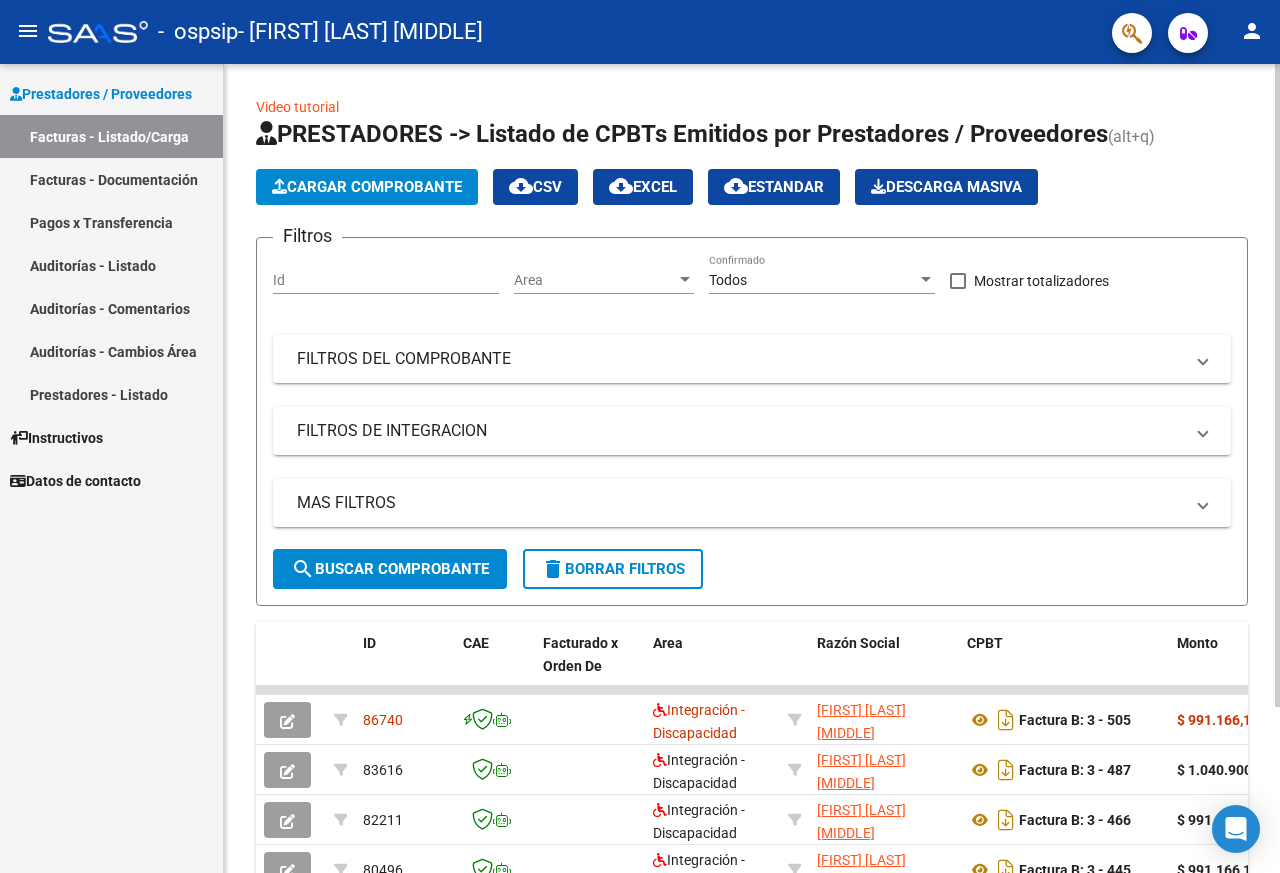 click on "Cargar Comprobante" 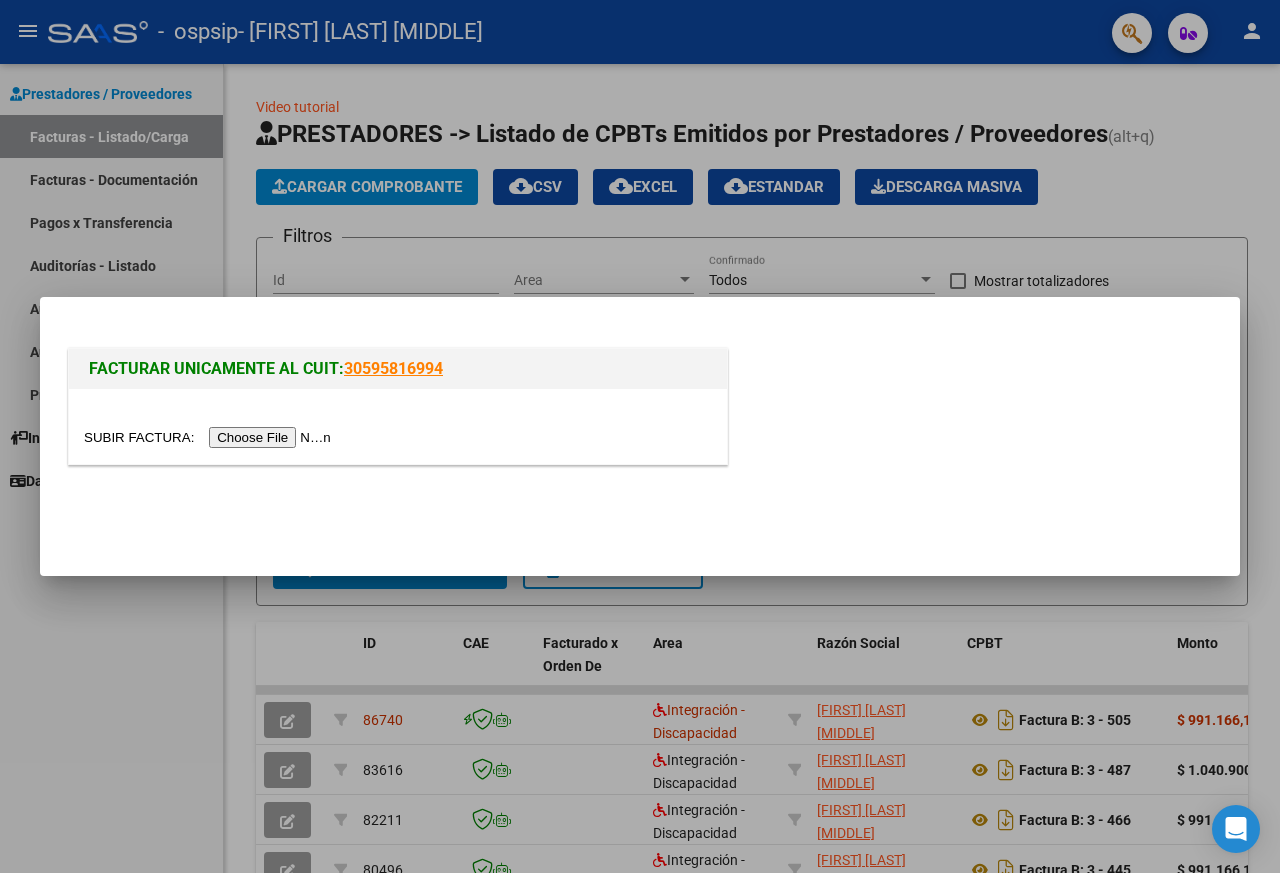 click at bounding box center [210, 437] 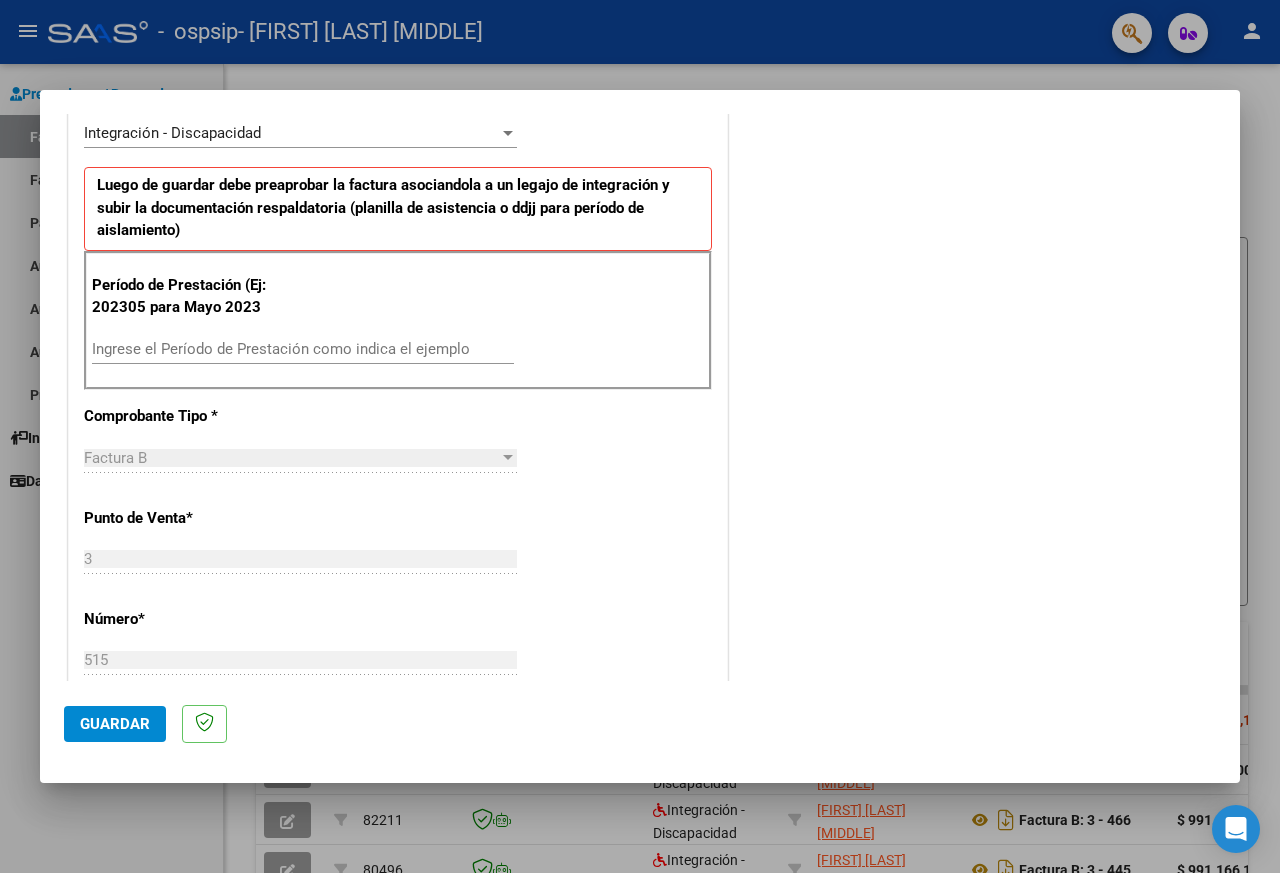 scroll, scrollTop: 500, scrollLeft: 0, axis: vertical 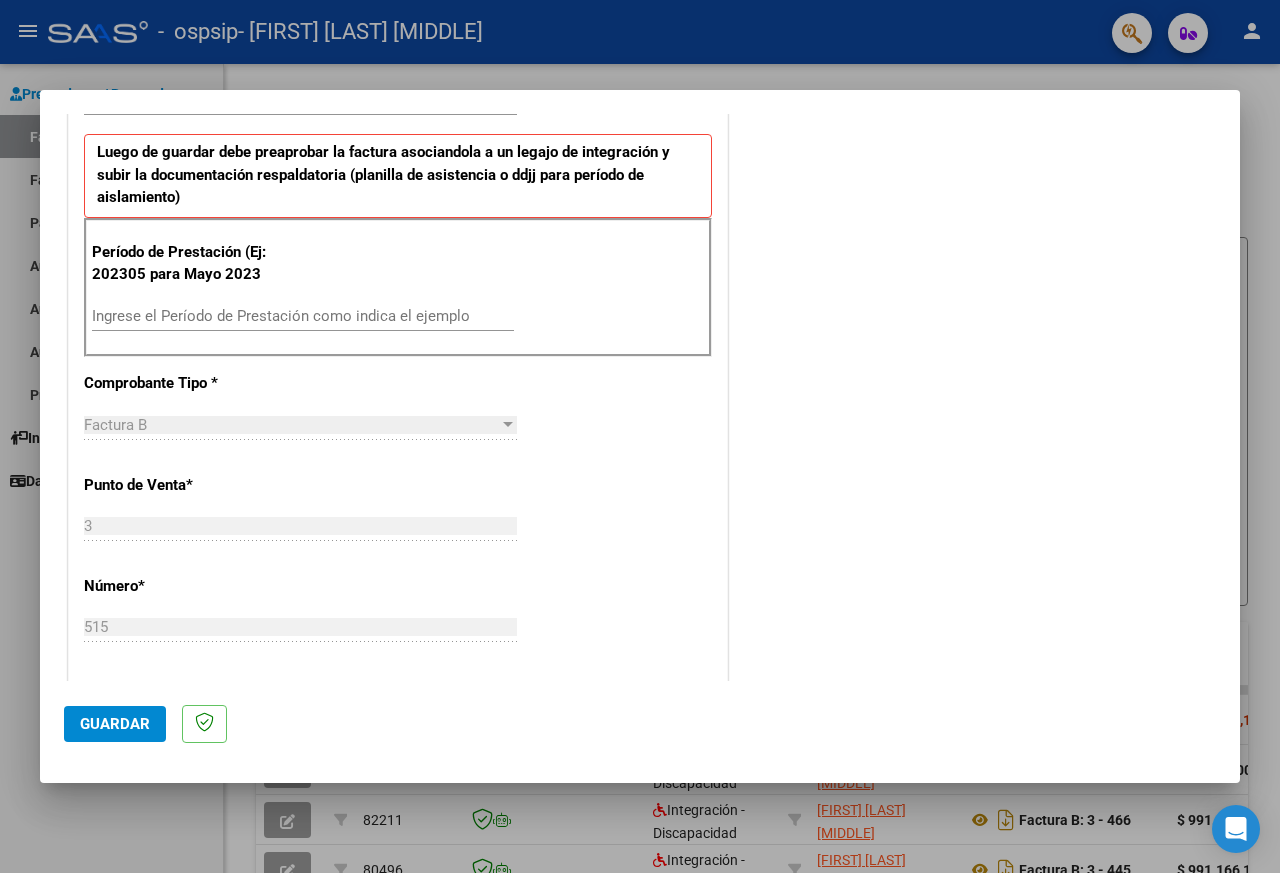 click on "Ingrese el Período de Prestación como indica el ejemplo" at bounding box center [303, 316] 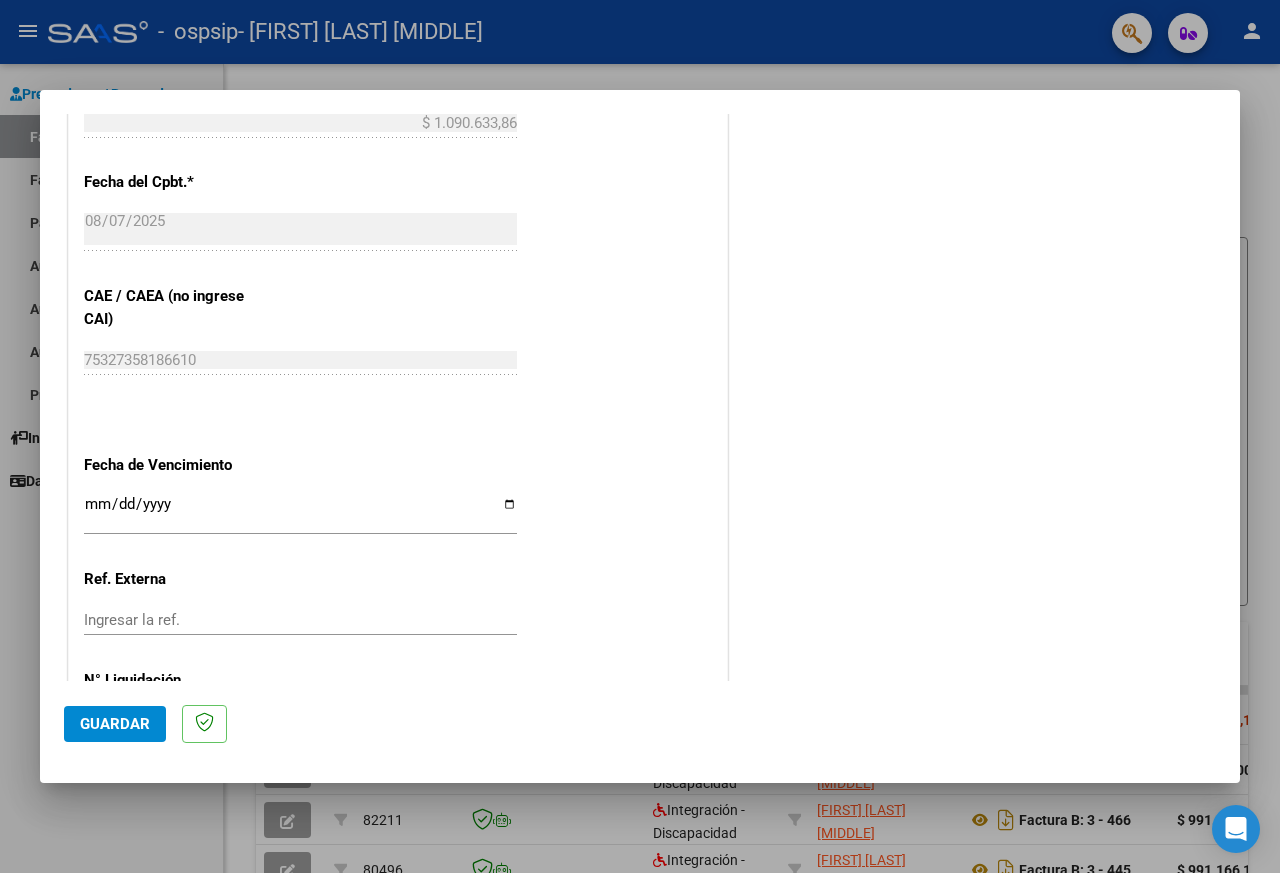 scroll, scrollTop: 1000, scrollLeft: 0, axis: vertical 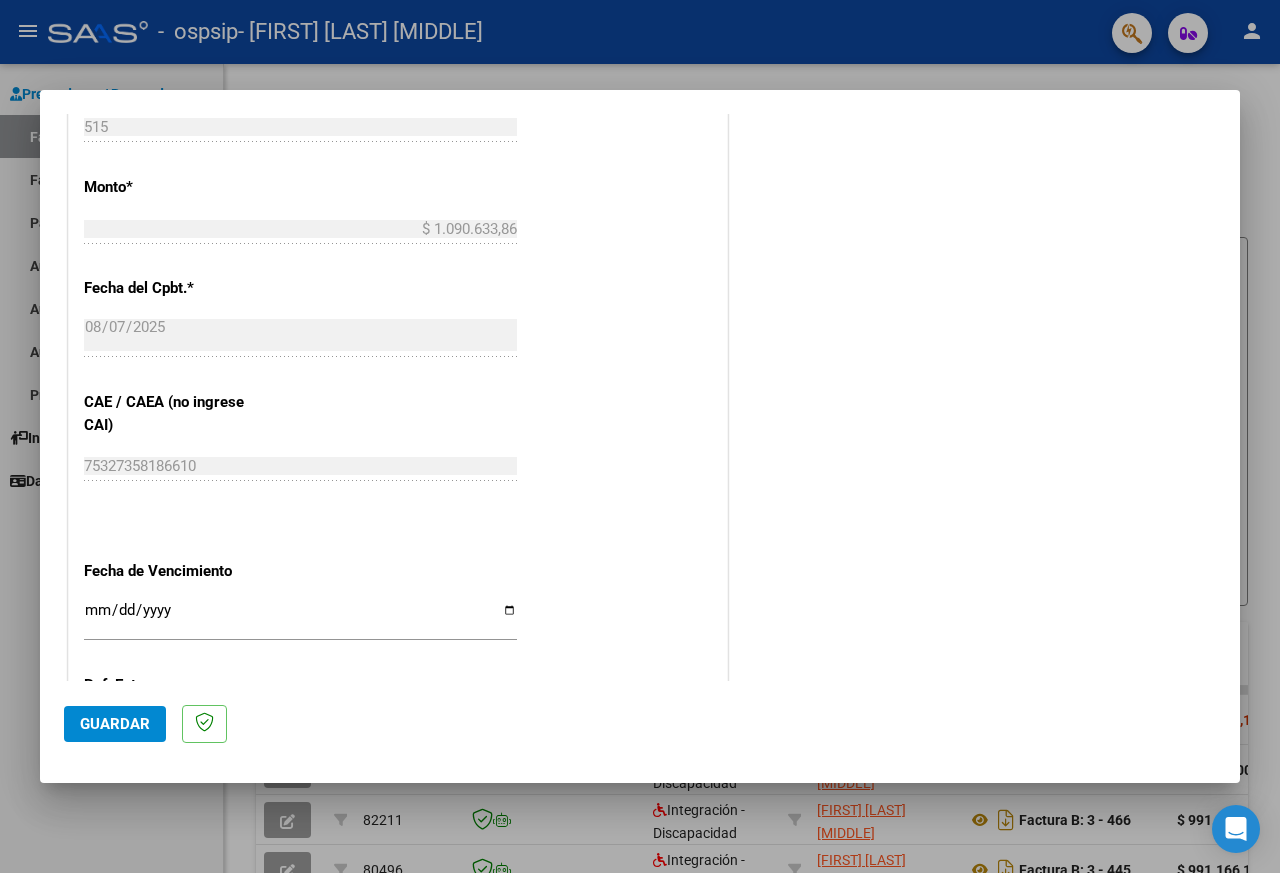 type on "202507" 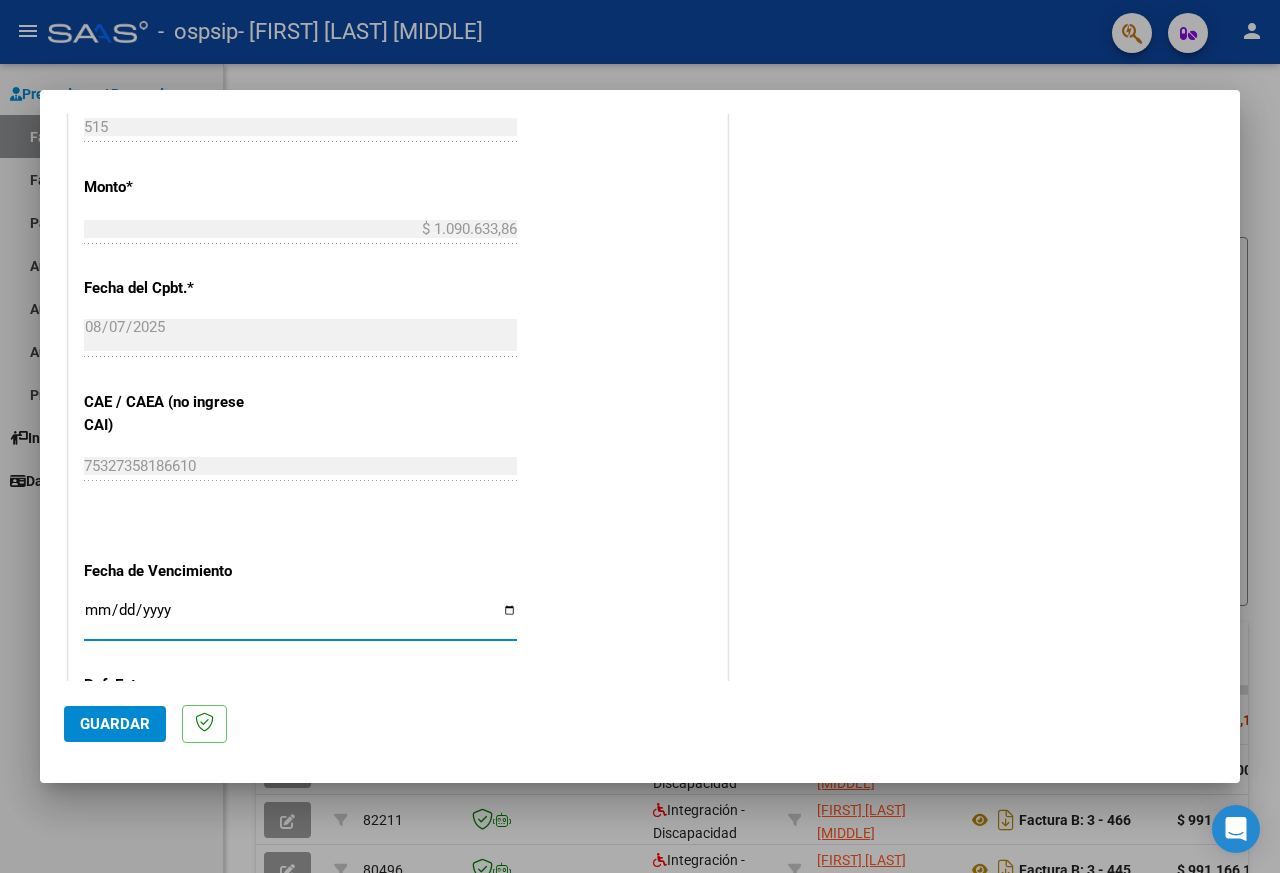 click on "Ingresar la fecha" at bounding box center (300, 618) 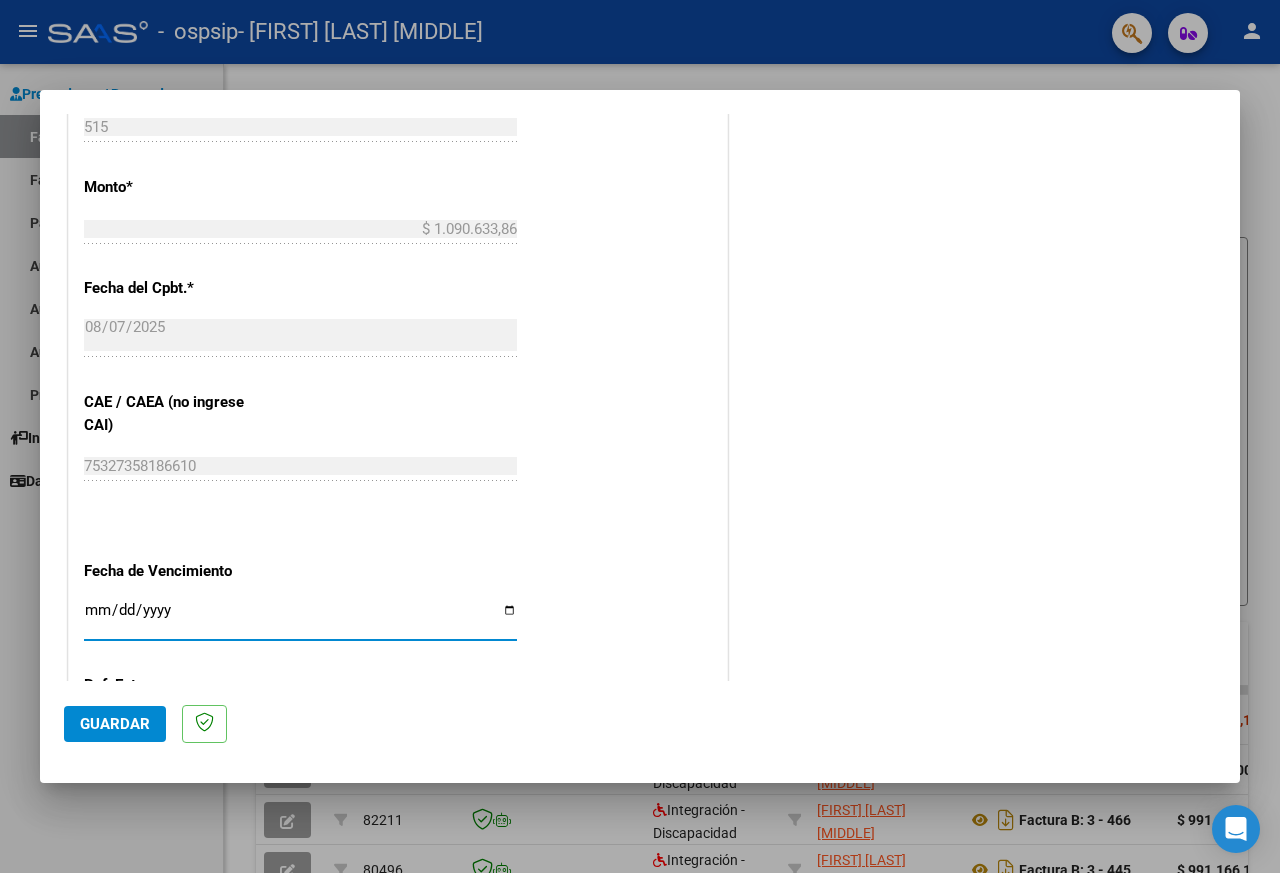 type on "2025-08-17" 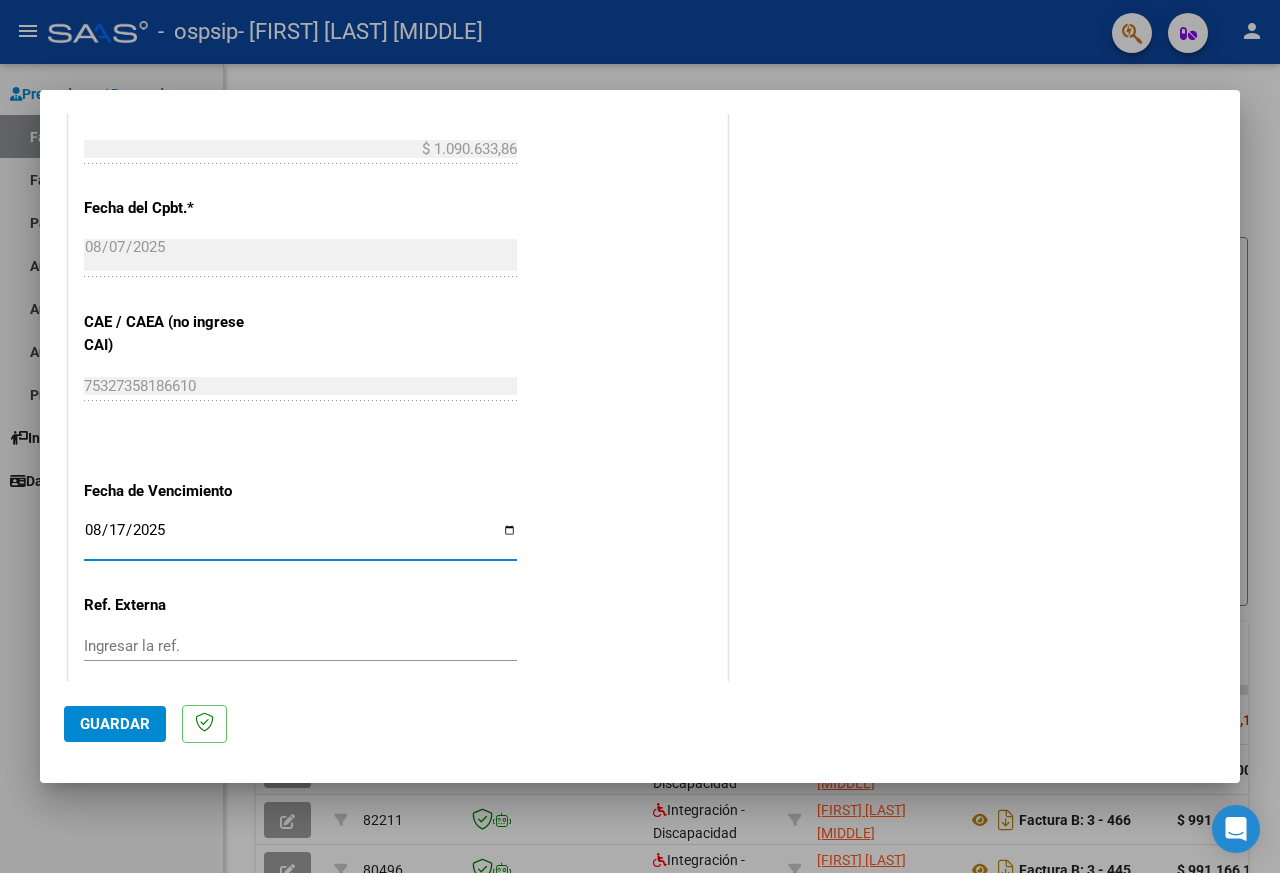 scroll, scrollTop: 1200, scrollLeft: 0, axis: vertical 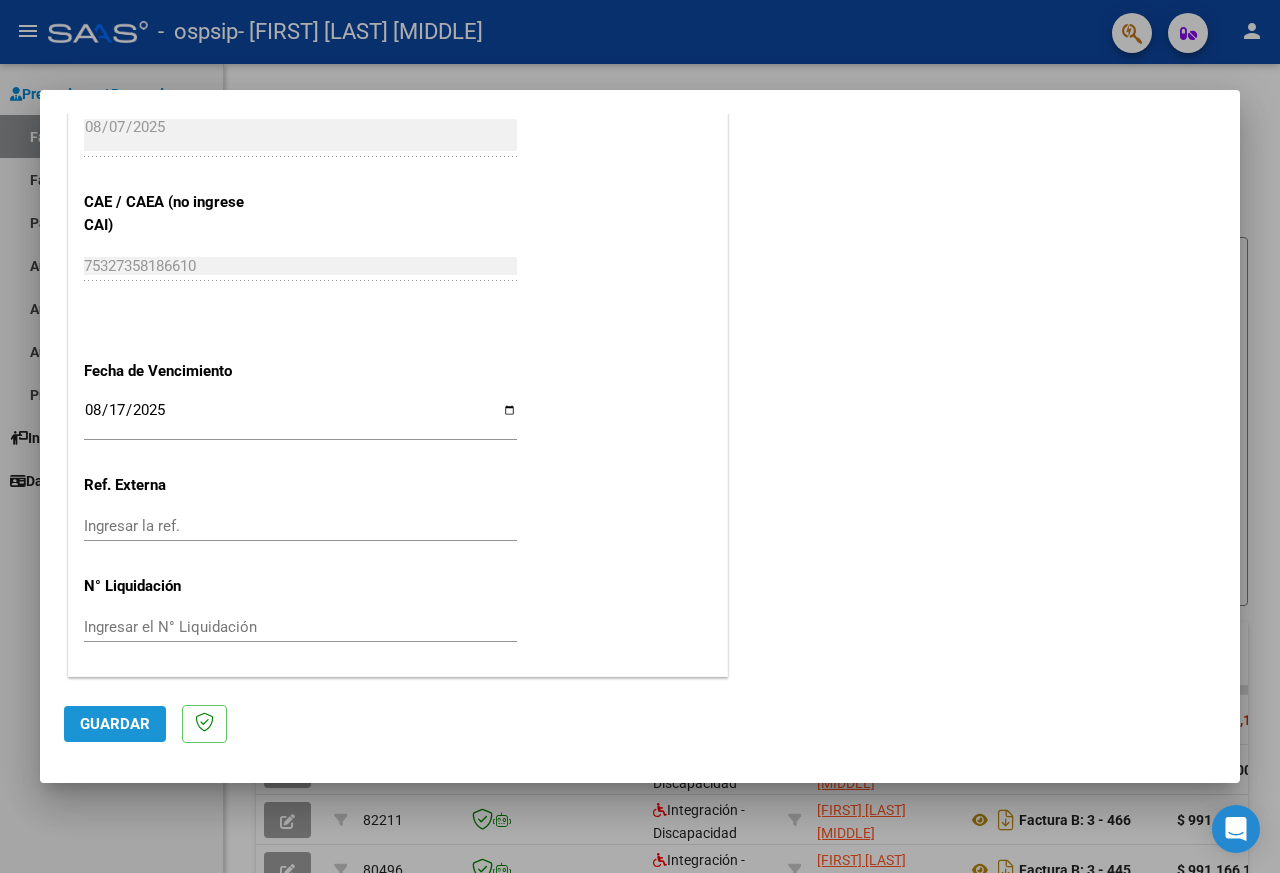 click on "Guardar" 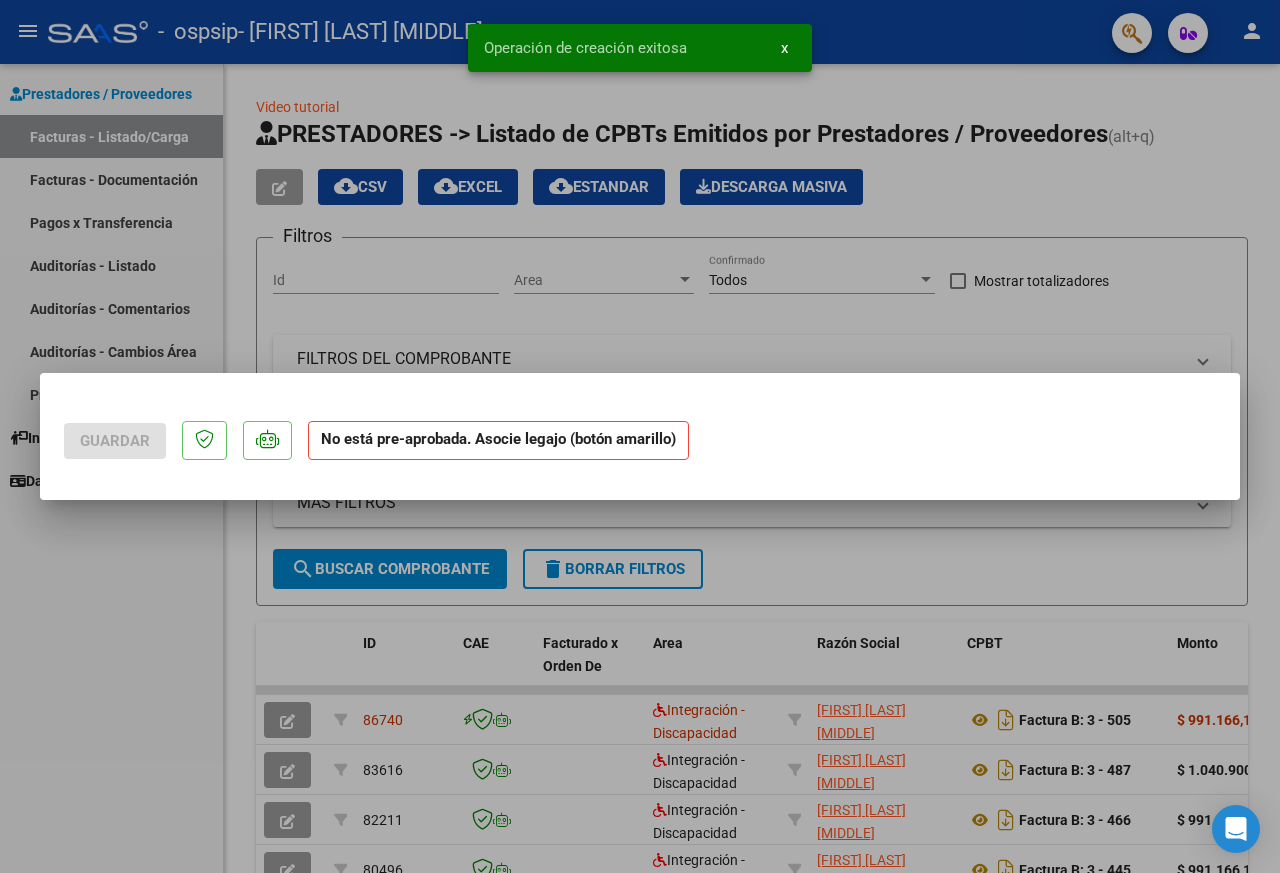 scroll, scrollTop: 0, scrollLeft: 0, axis: both 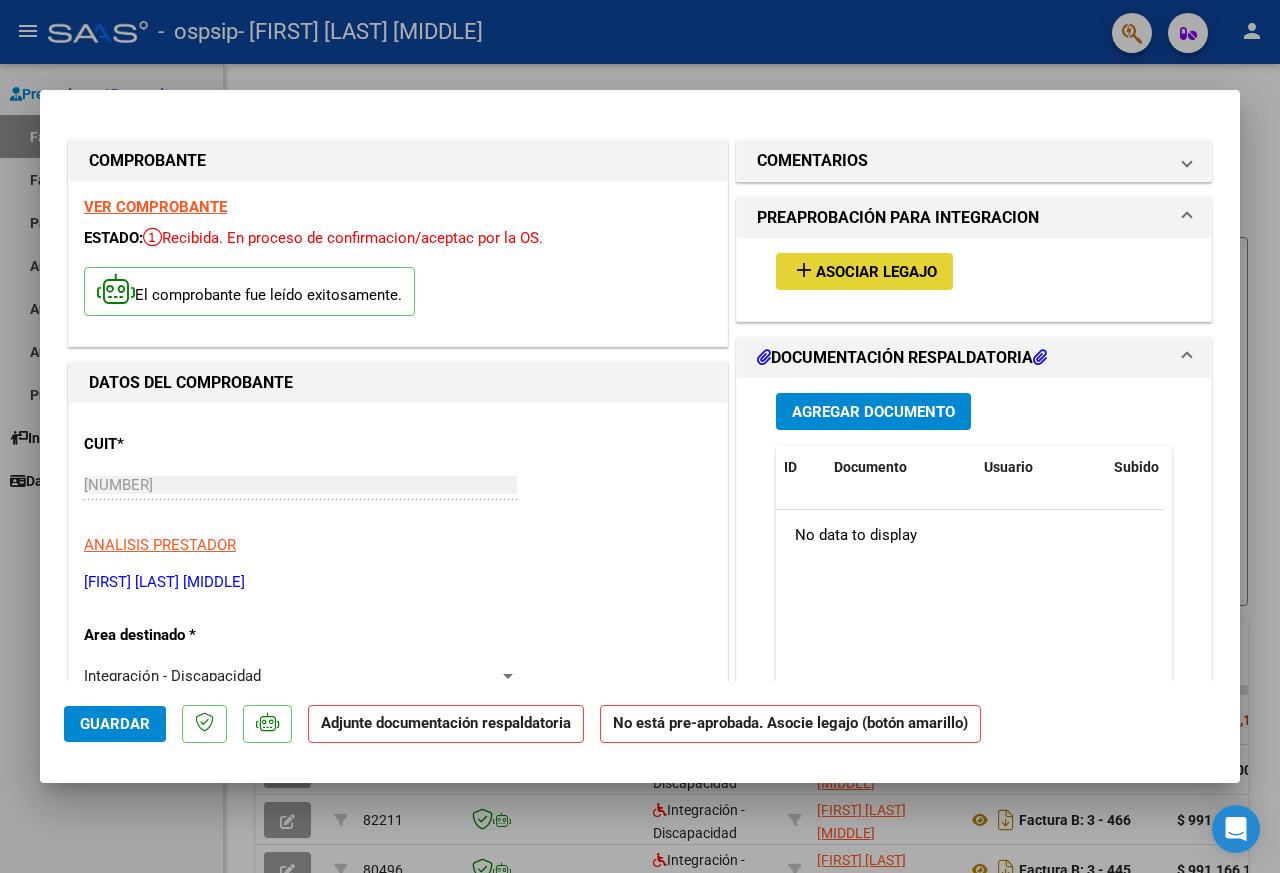 click on "Asociar Legajo" at bounding box center [876, 272] 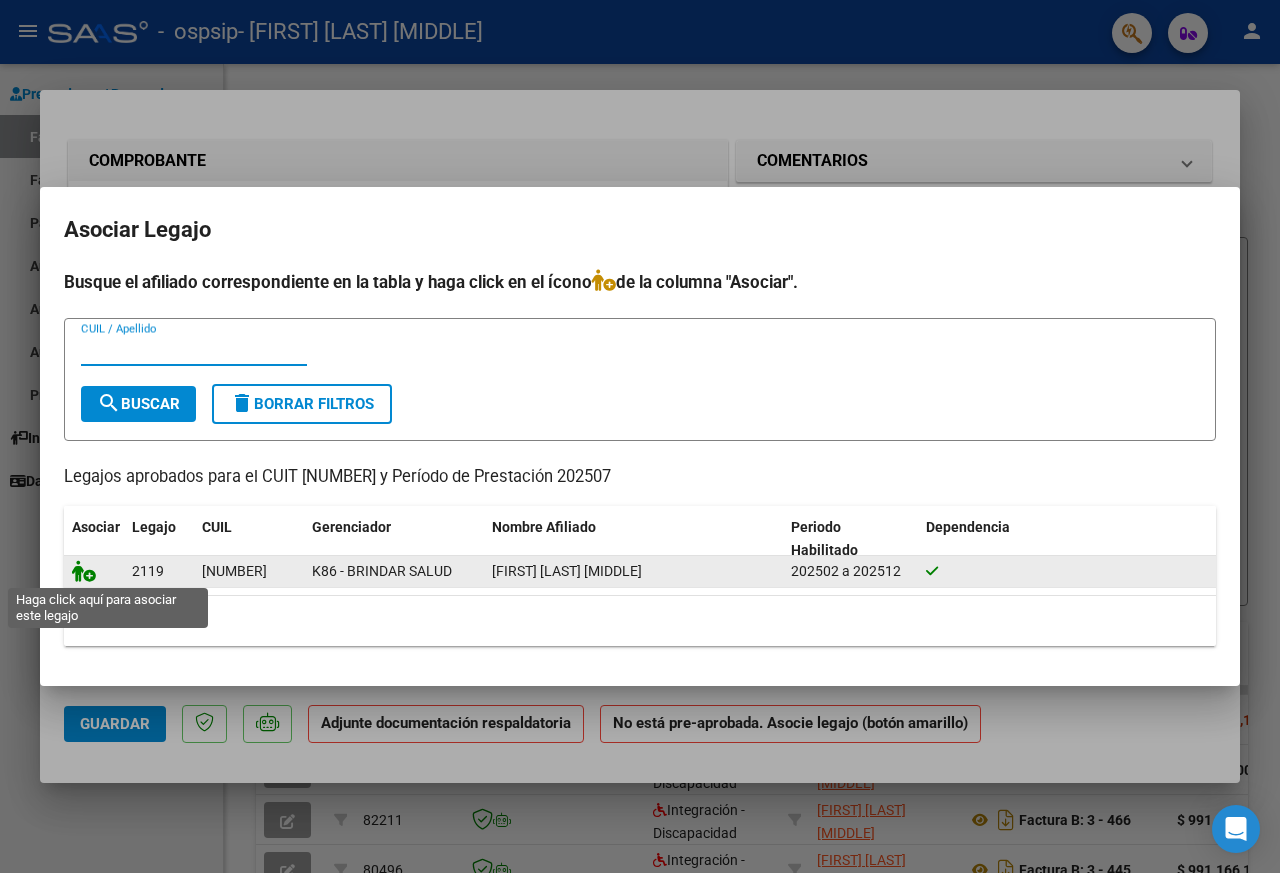 click 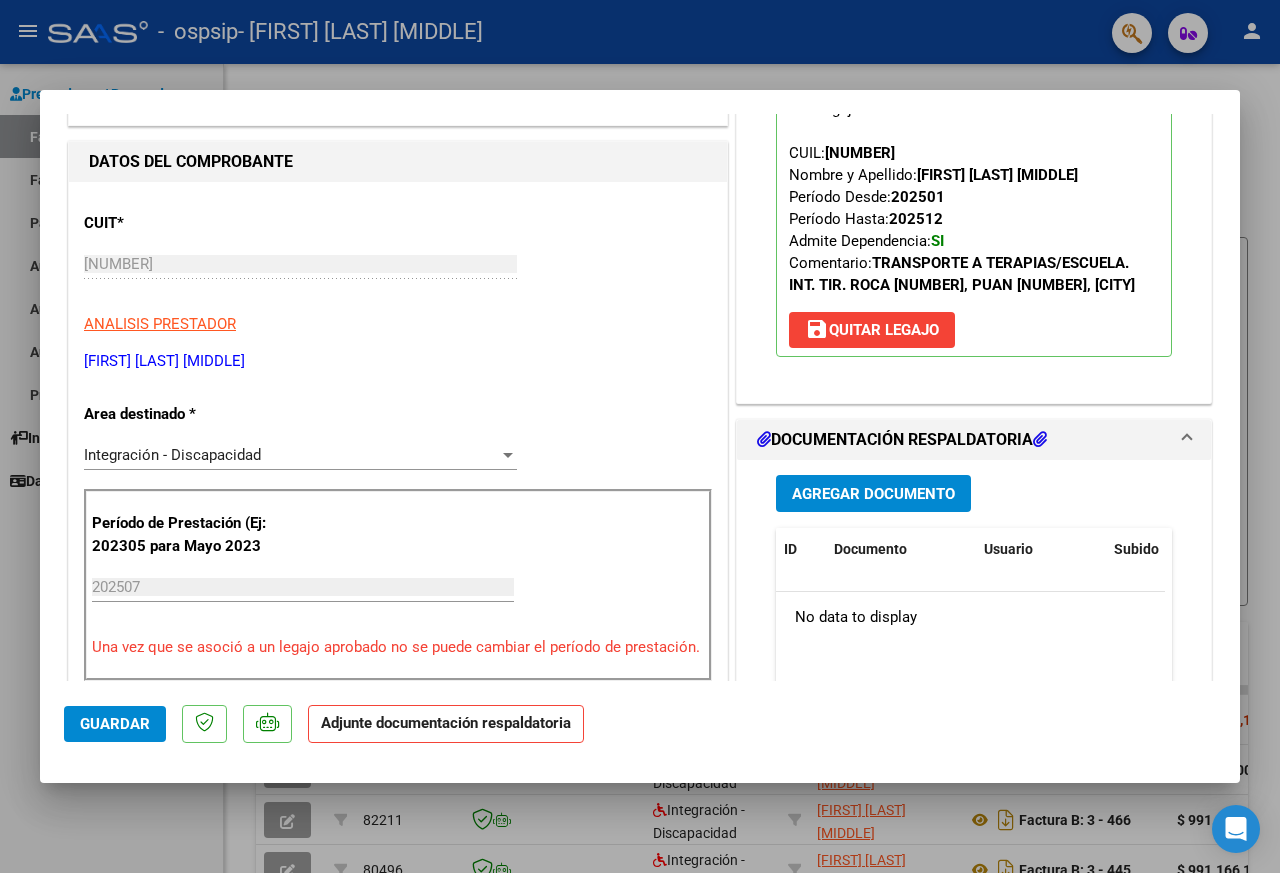 scroll, scrollTop: 400, scrollLeft: 0, axis: vertical 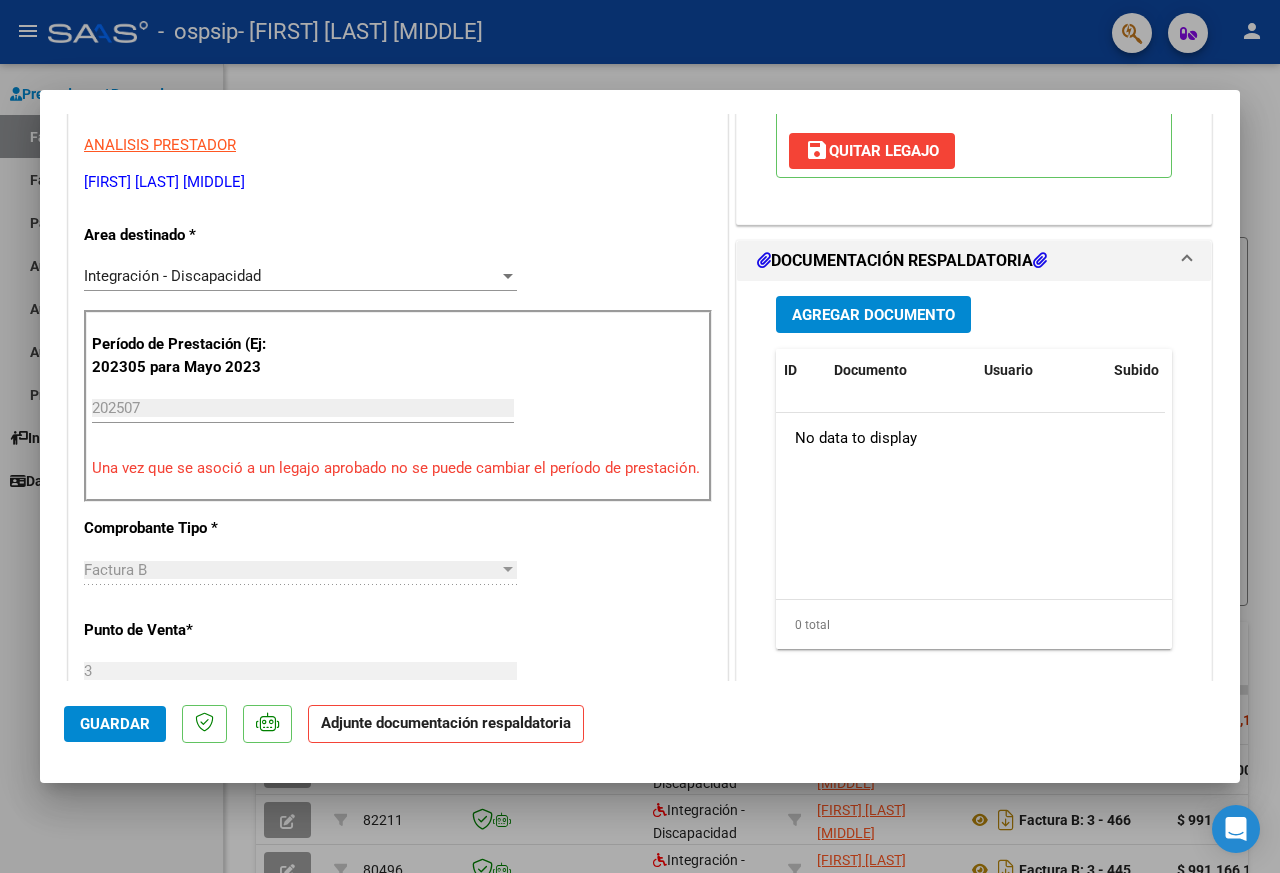 click on "Agregar Documento" at bounding box center (873, 315) 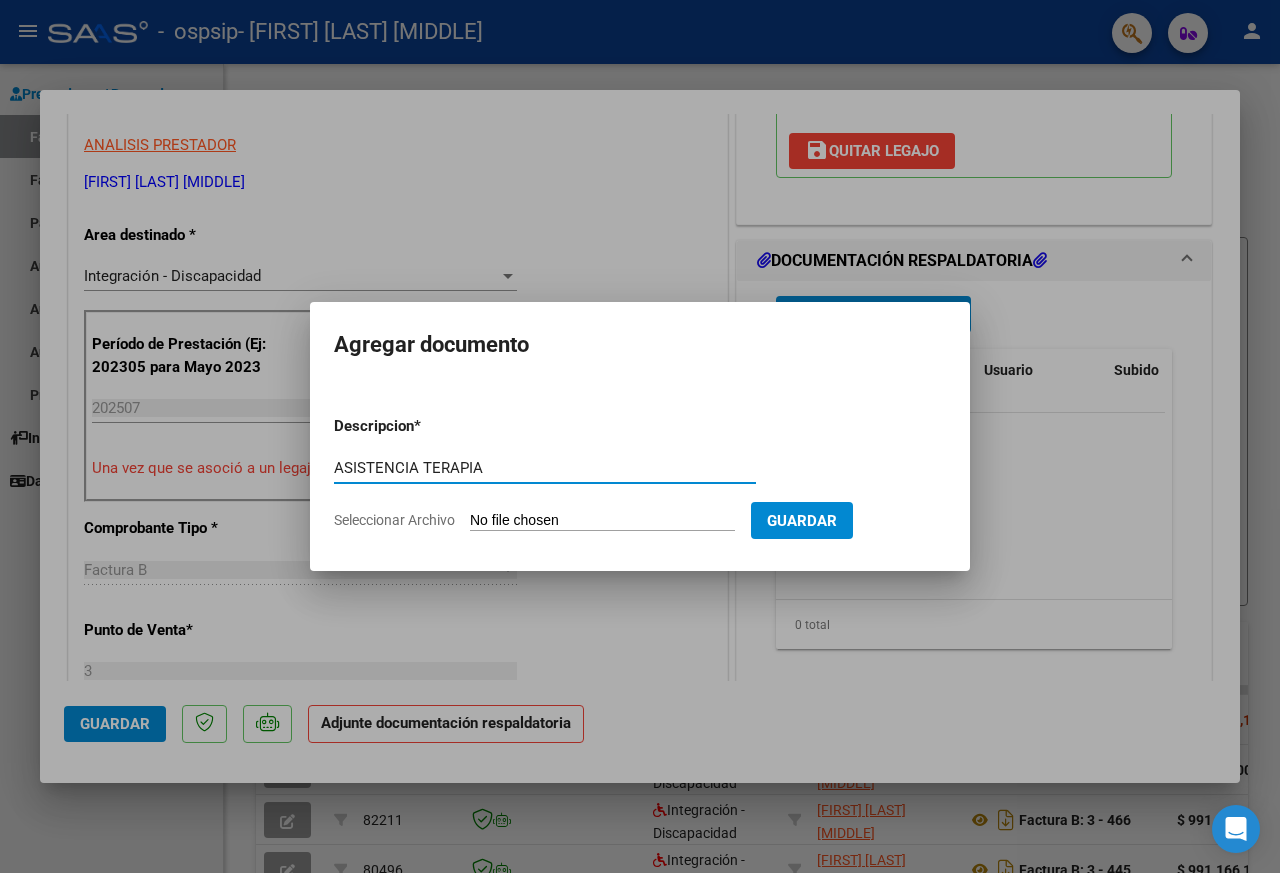 type on "ASISTENCIA TERAPIA" 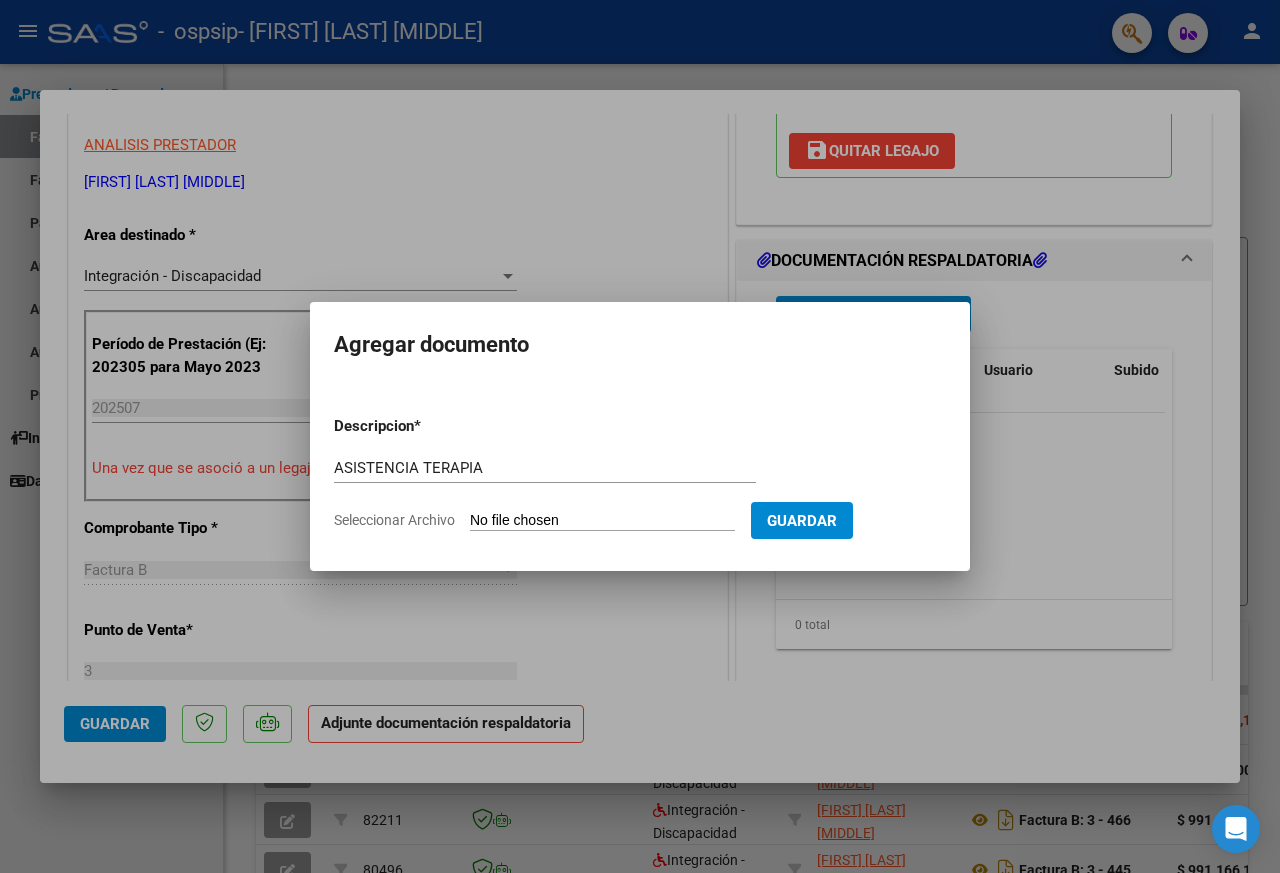 click on "Seleccionar Archivo" at bounding box center (602, 521) 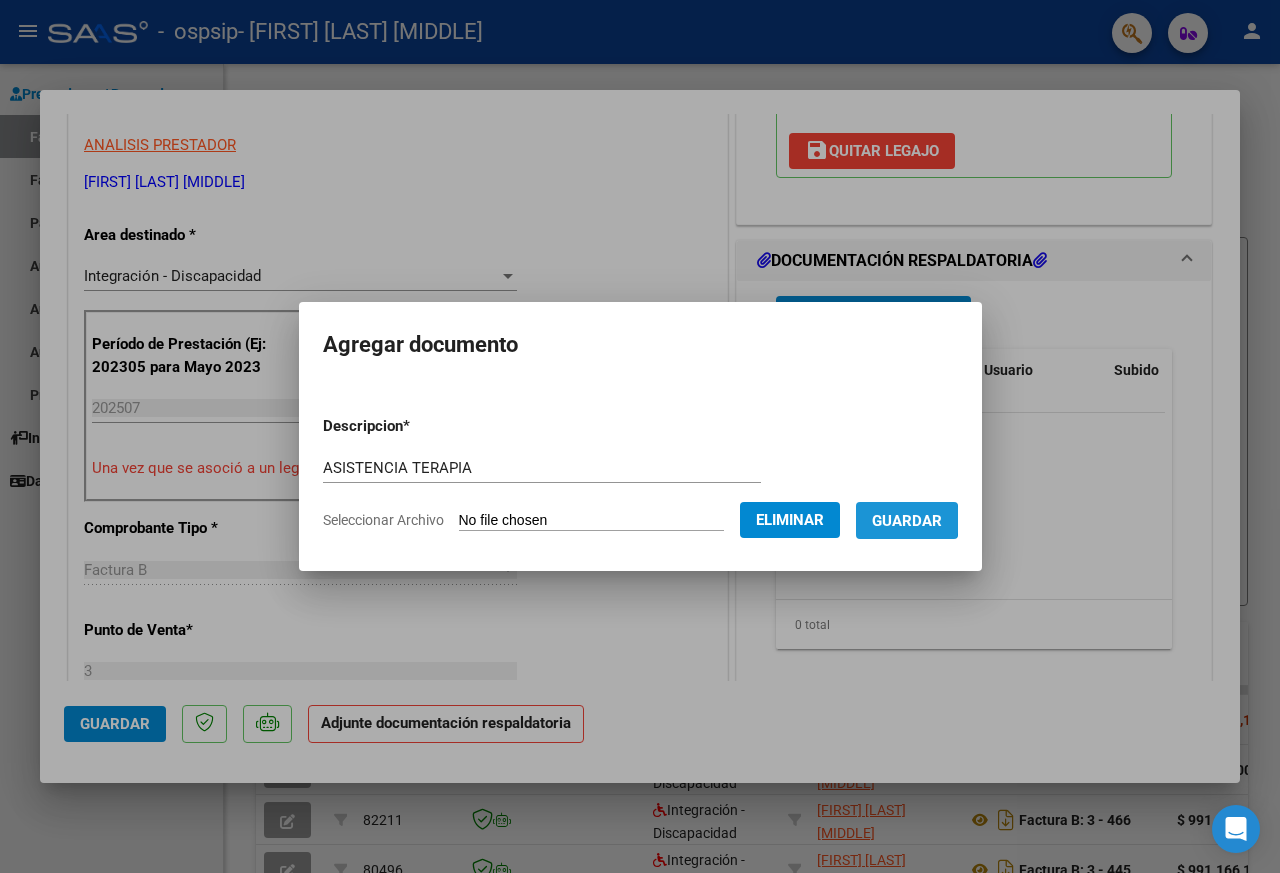 click on "Guardar" at bounding box center (907, 521) 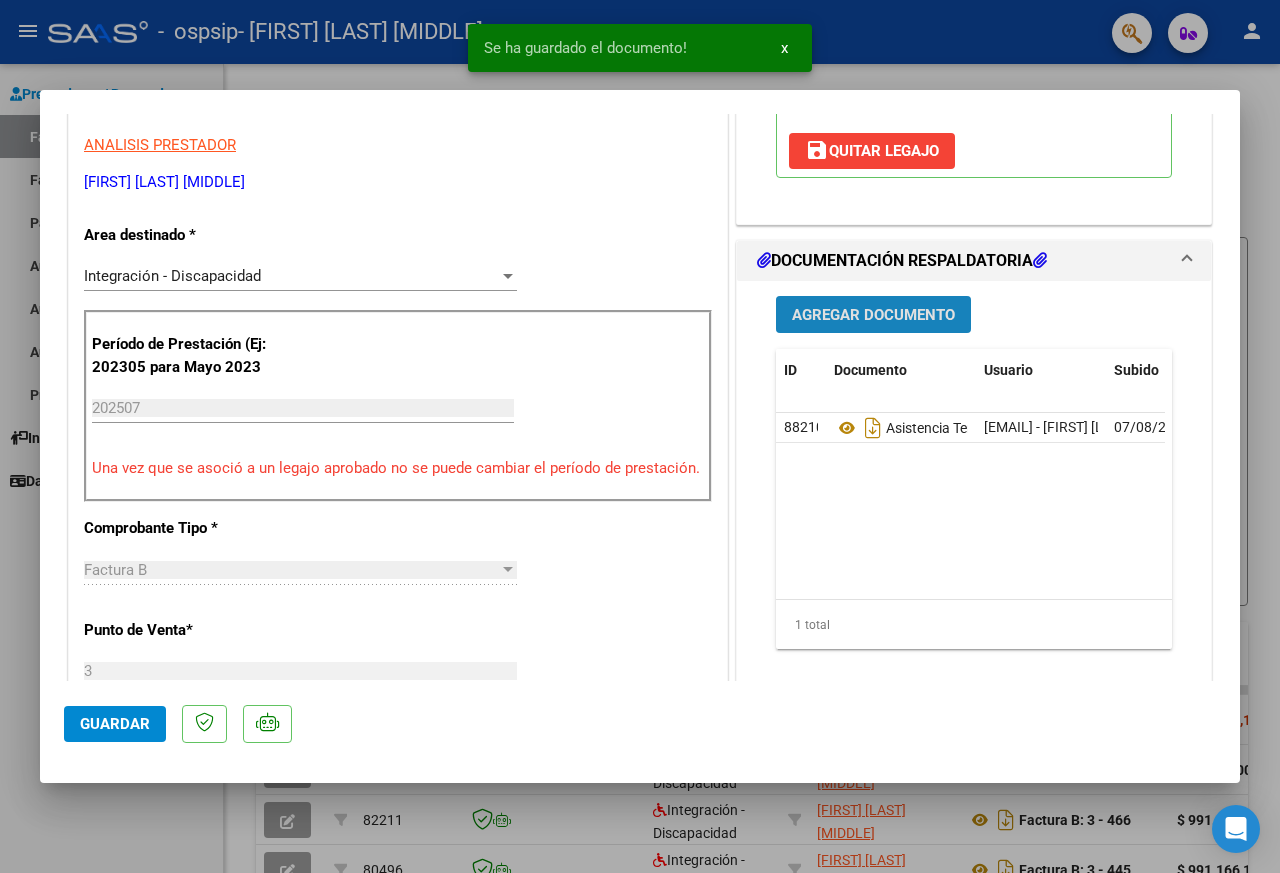 click on "Agregar Documento" at bounding box center [873, 315] 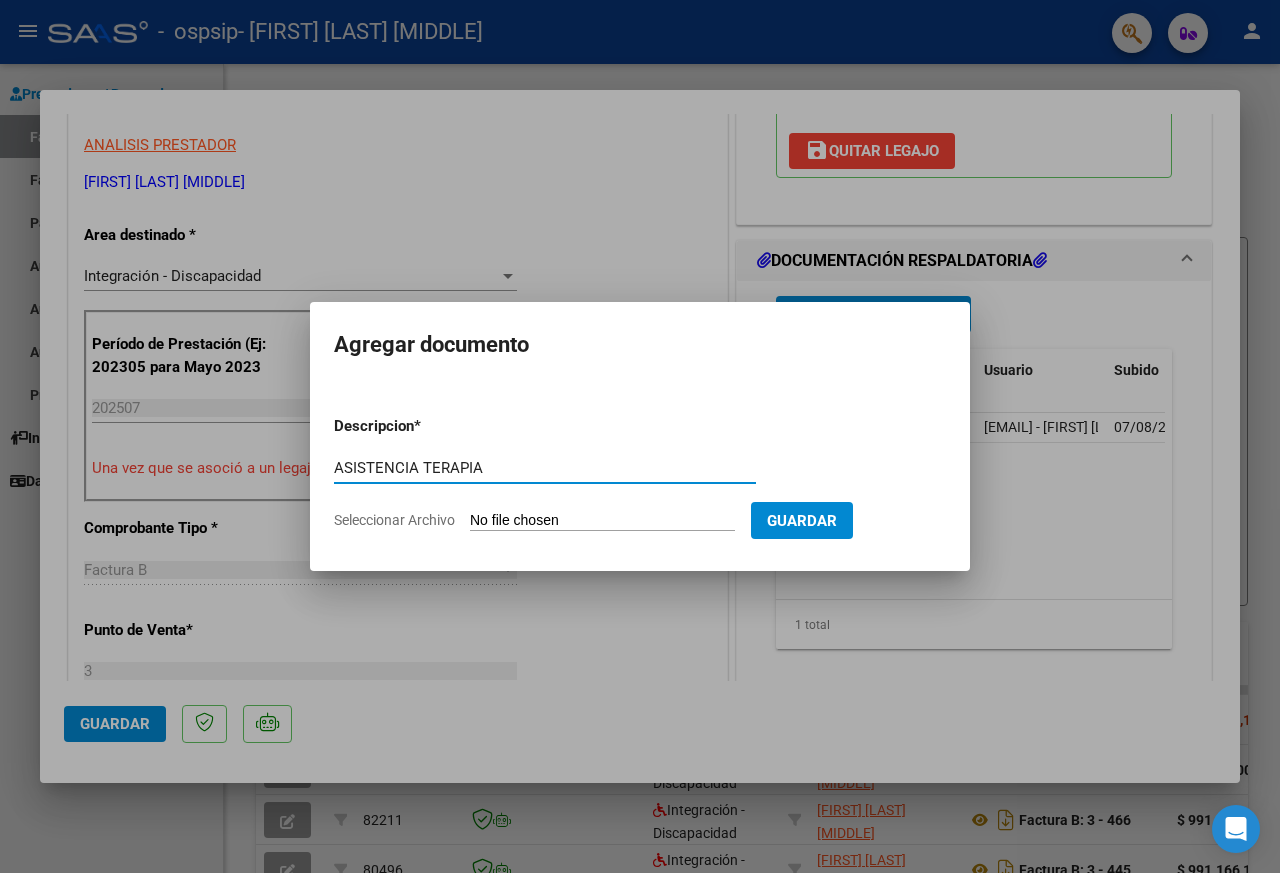 type on "ASISTENCIA TERAPIA" 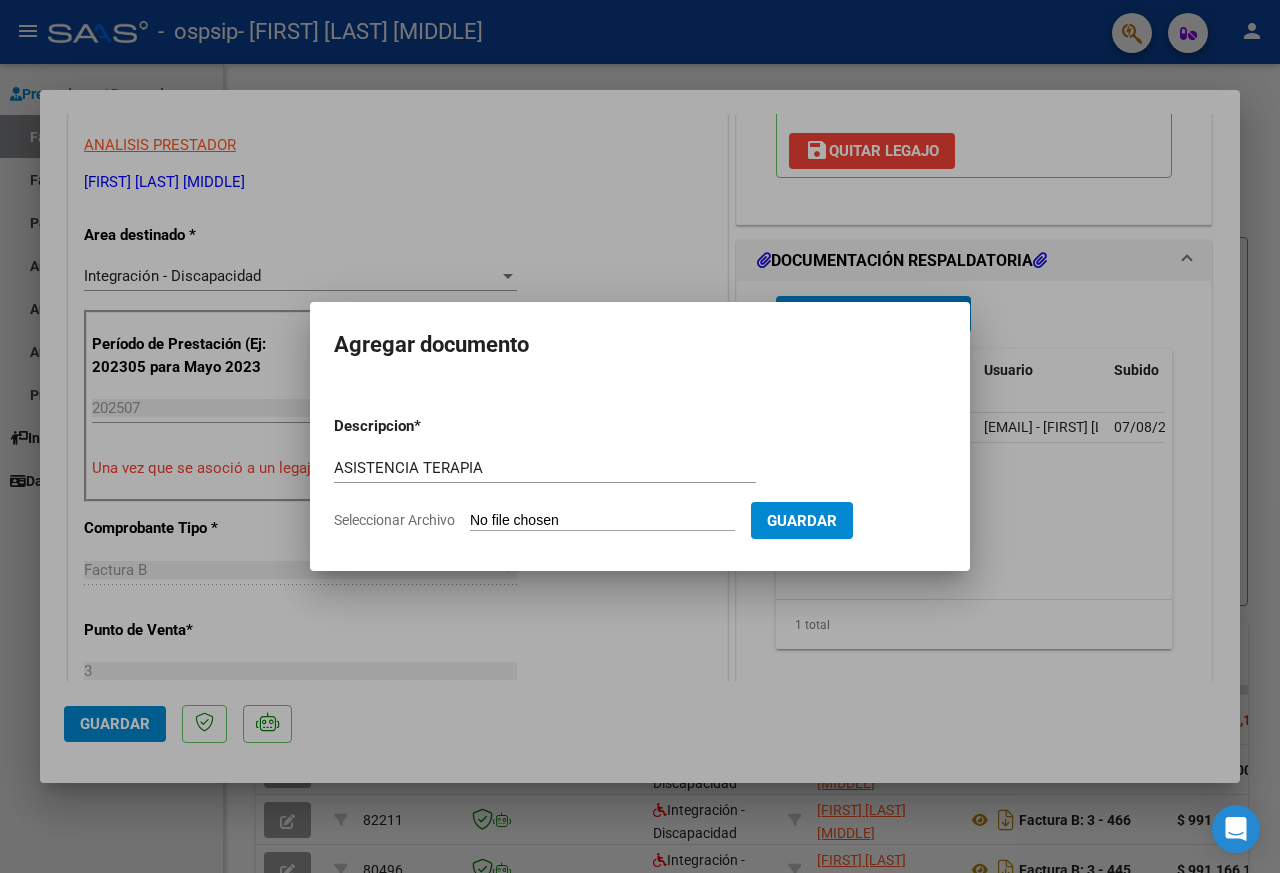 type on "C:\fakepath\ASISTENCIA TERAPIA 2DE2.pdf" 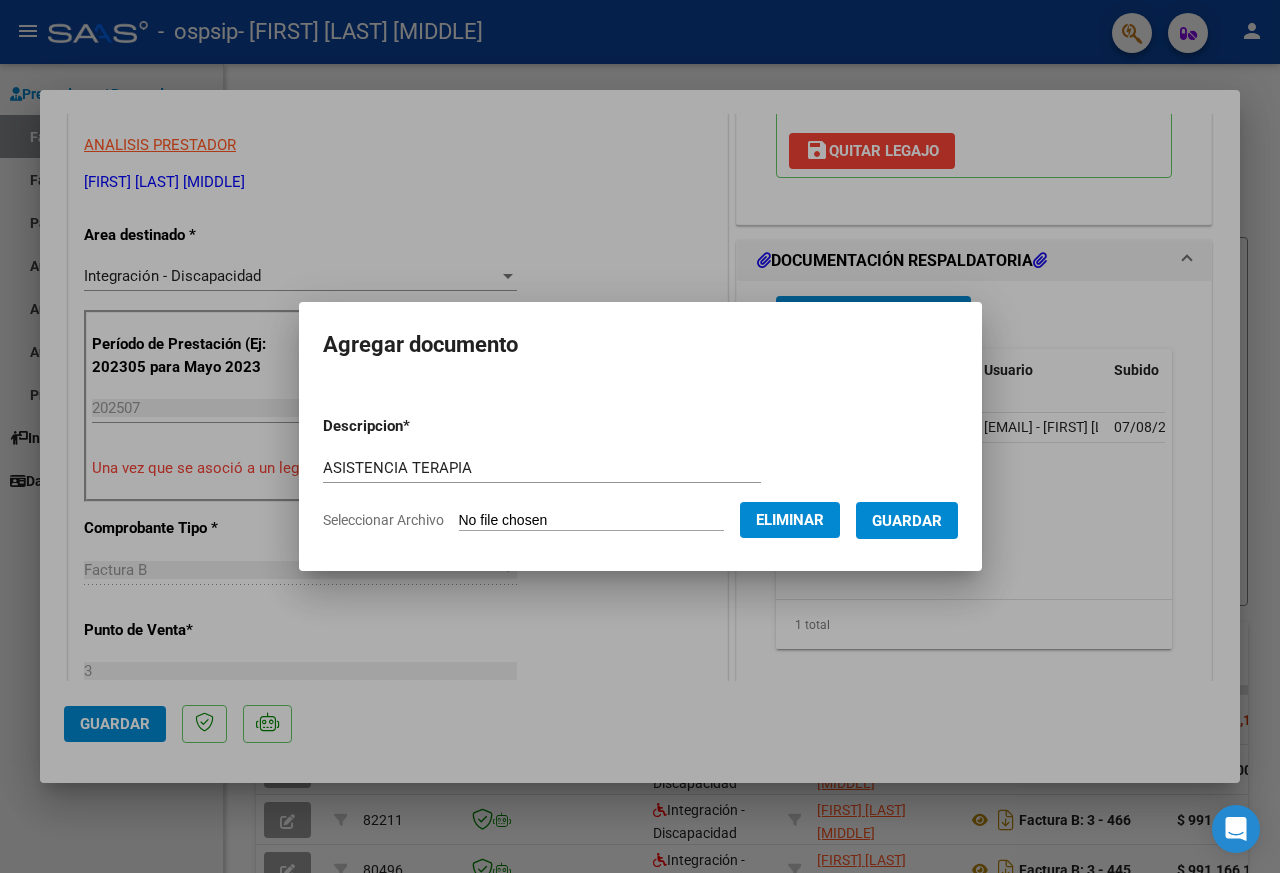 click on "Guardar" at bounding box center (907, 521) 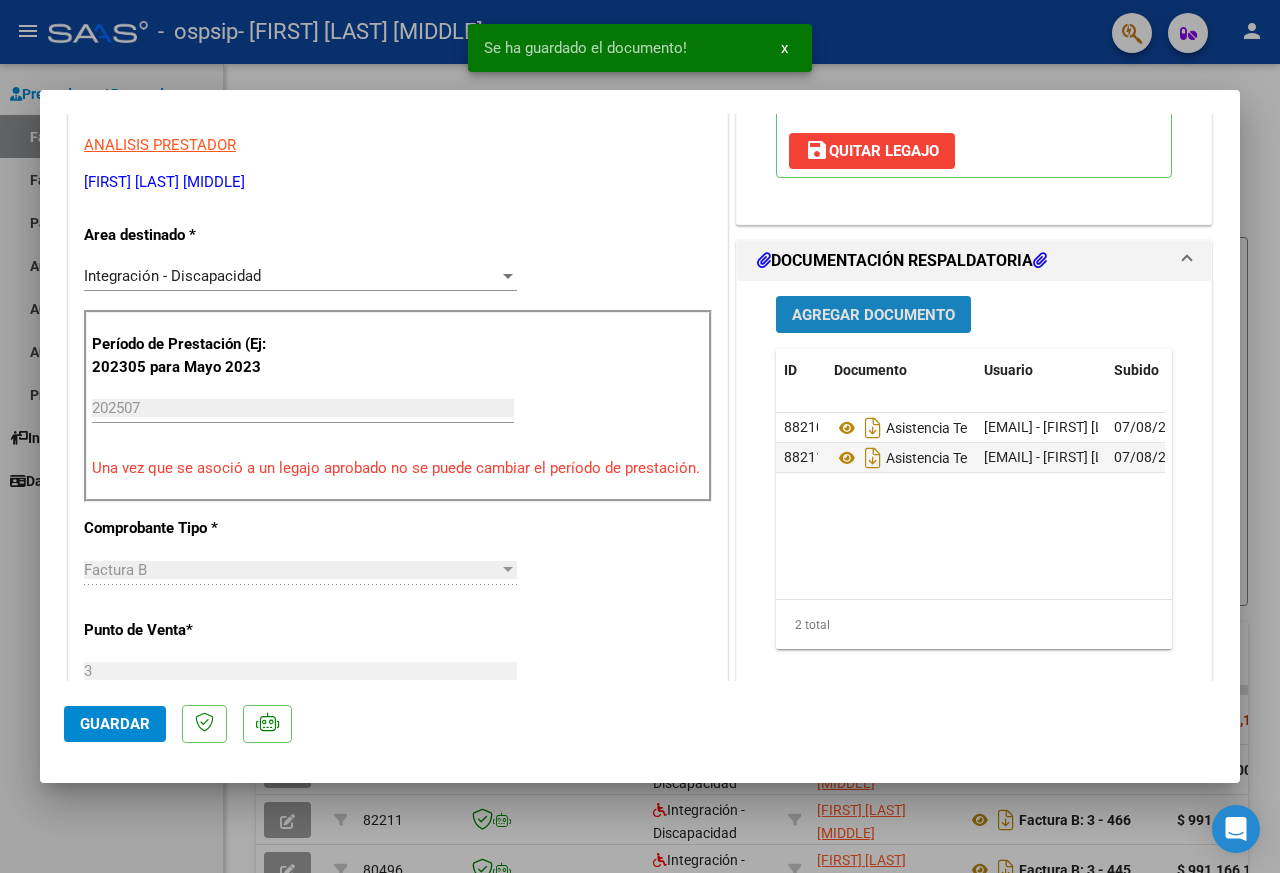 click on "Agregar Documento" at bounding box center (873, 314) 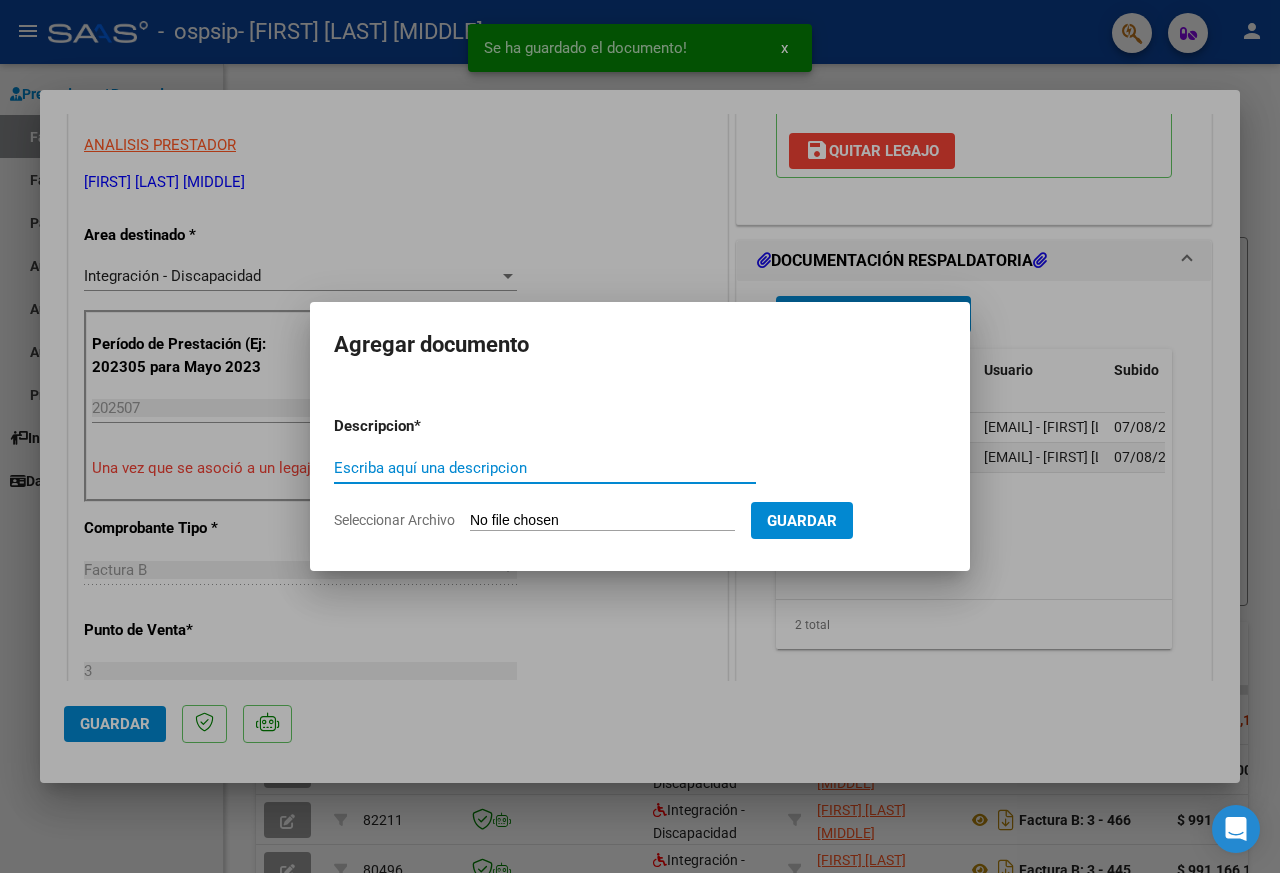click on "Escriba aquí una descripcion" at bounding box center [545, 468] 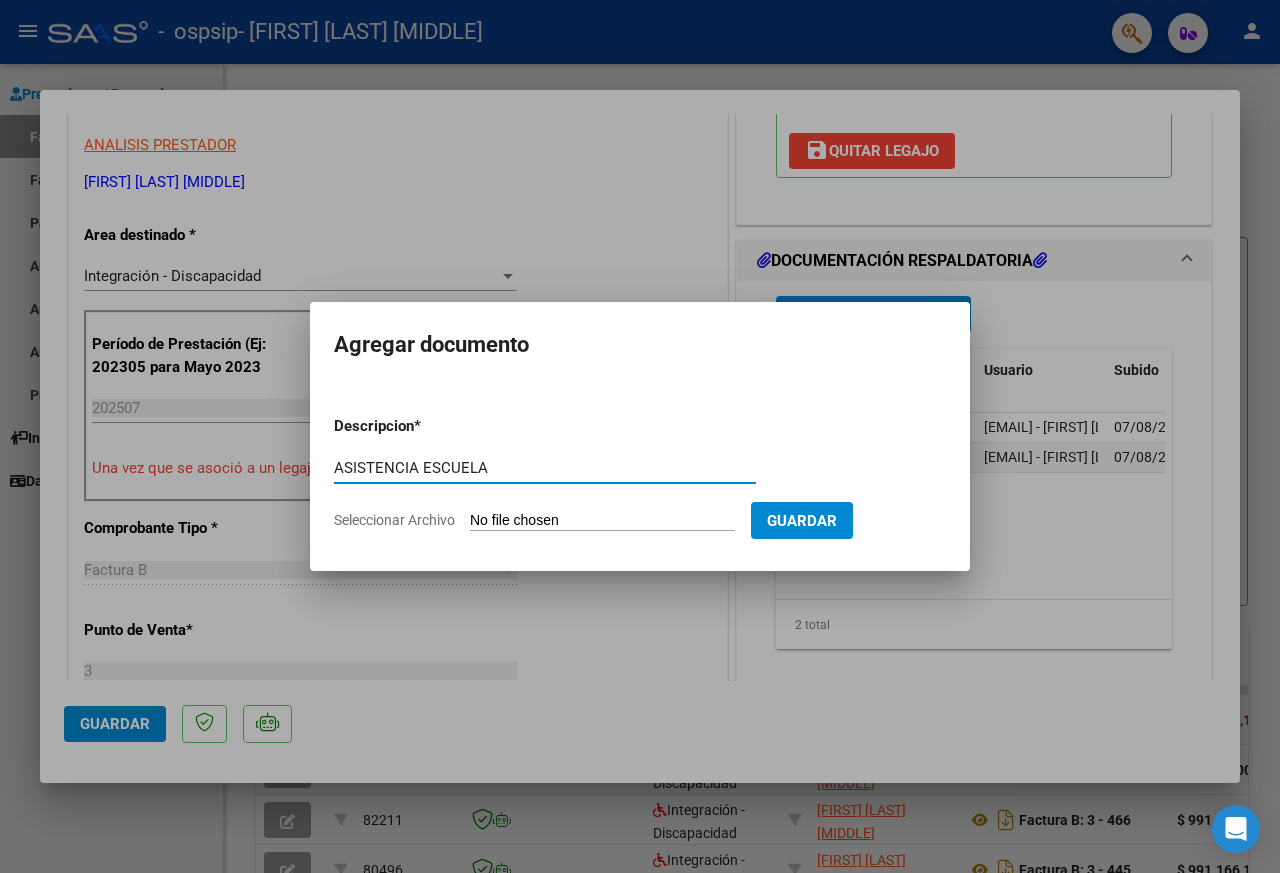 type on "ASISTENCIA ESCUELA" 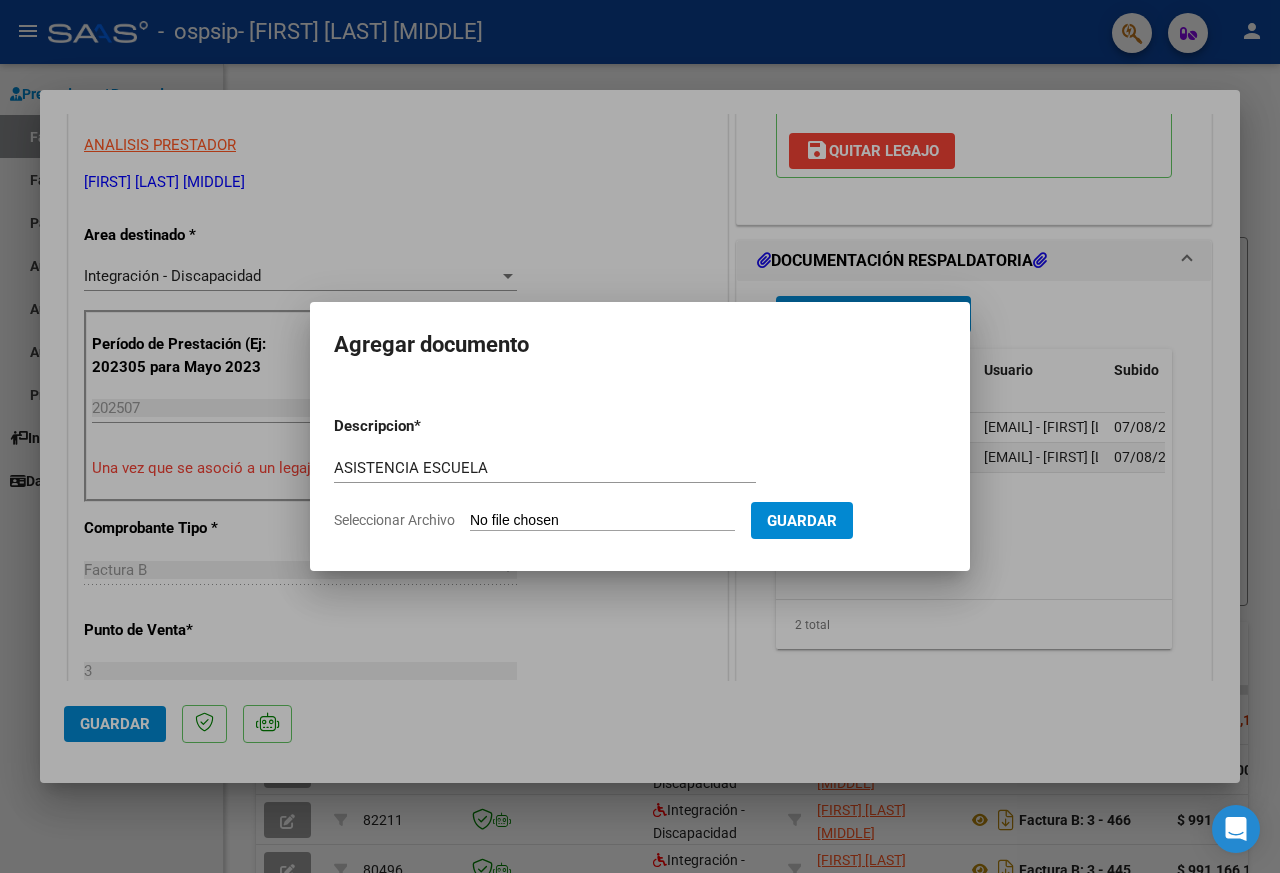 type on "C:\fakepath\ASISTENCIA ESCUELA.pdf" 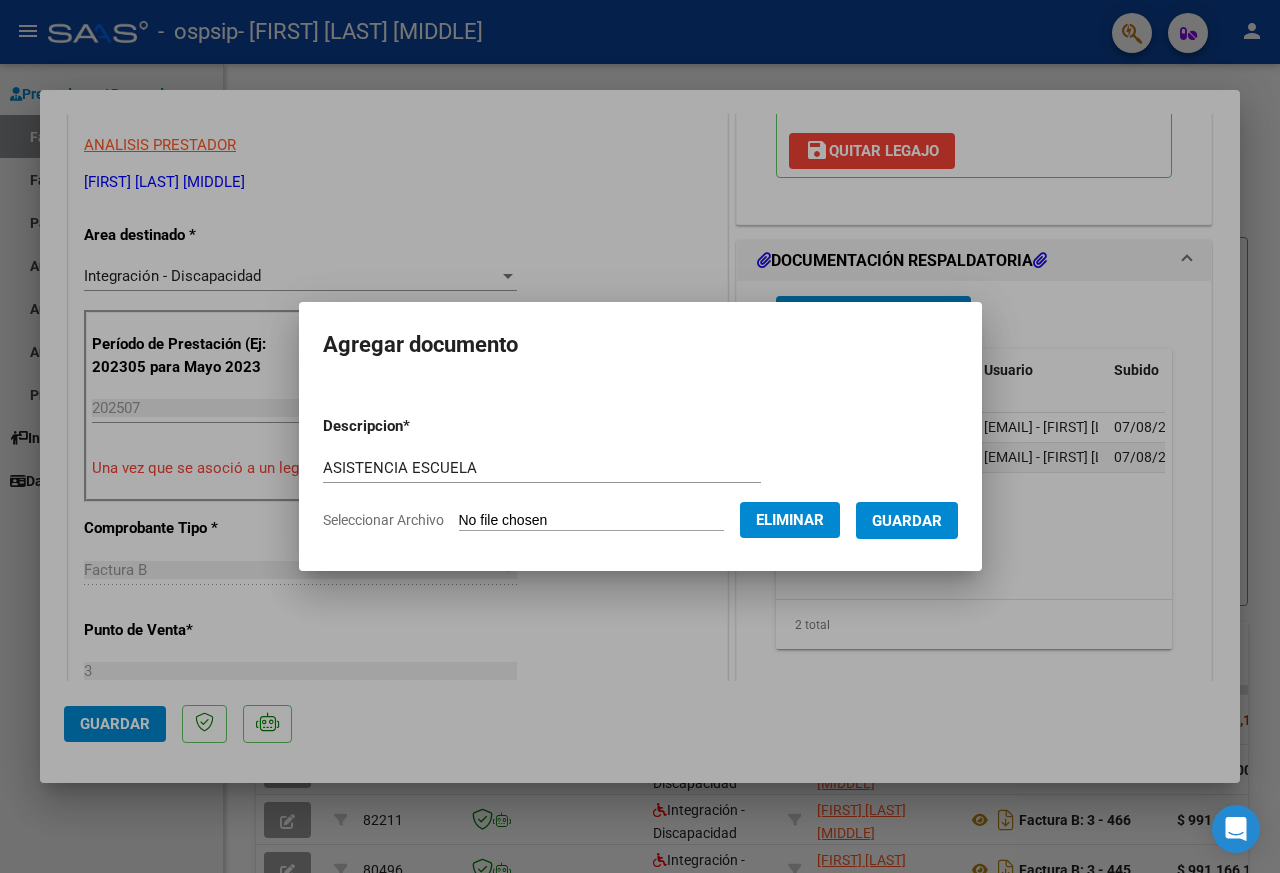 click on "Guardar" at bounding box center (907, 521) 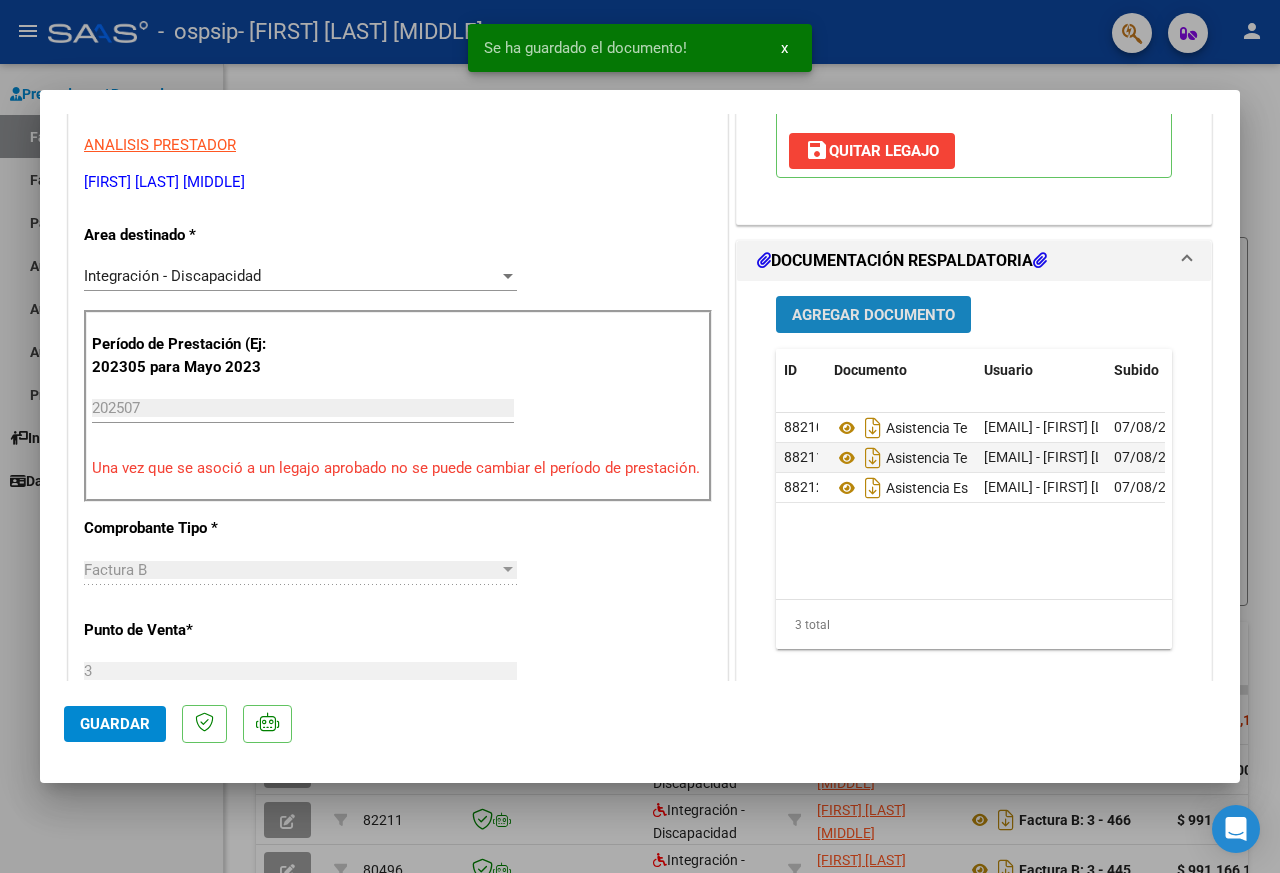 click on "Agregar Documento" at bounding box center [873, 315] 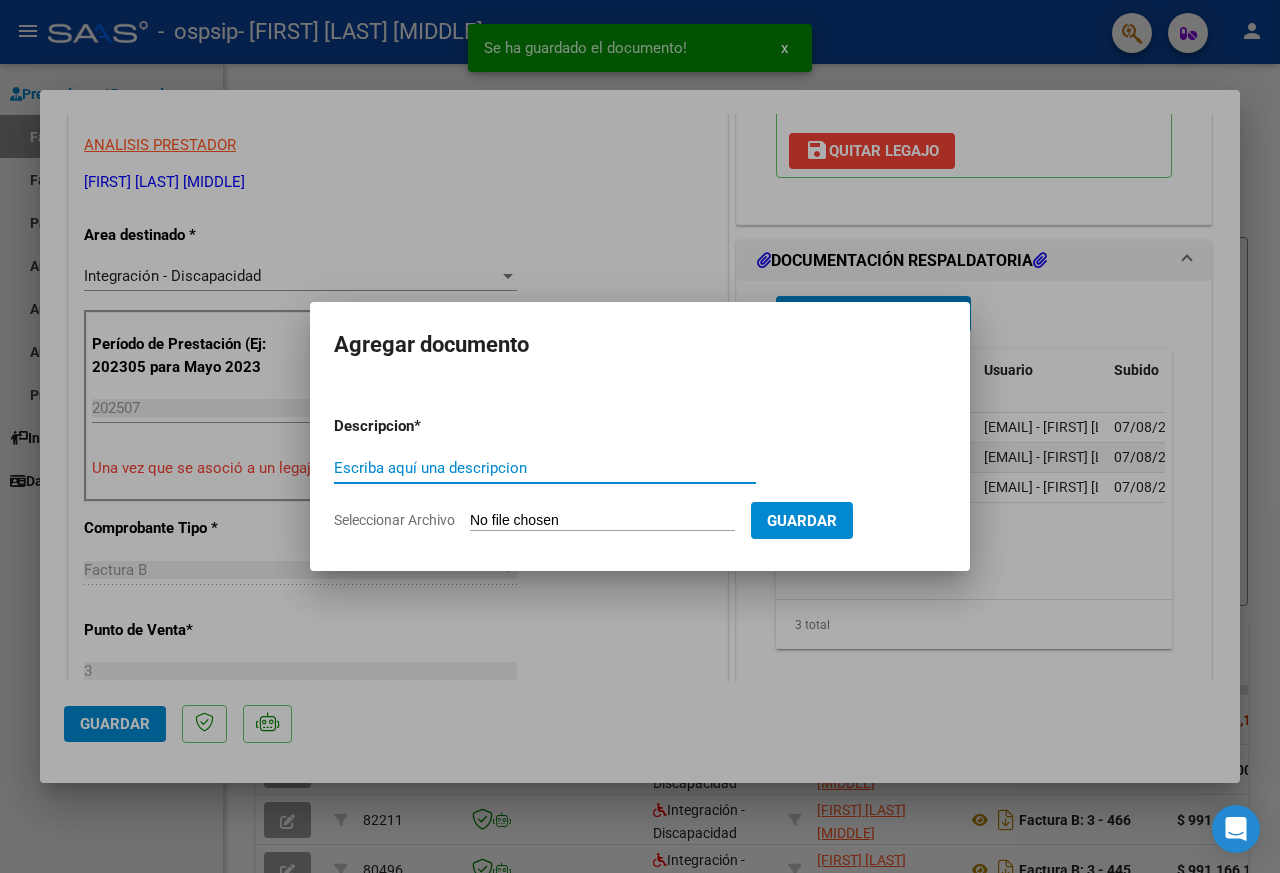 click on "Escriba aquí una descripcion" at bounding box center (545, 468) 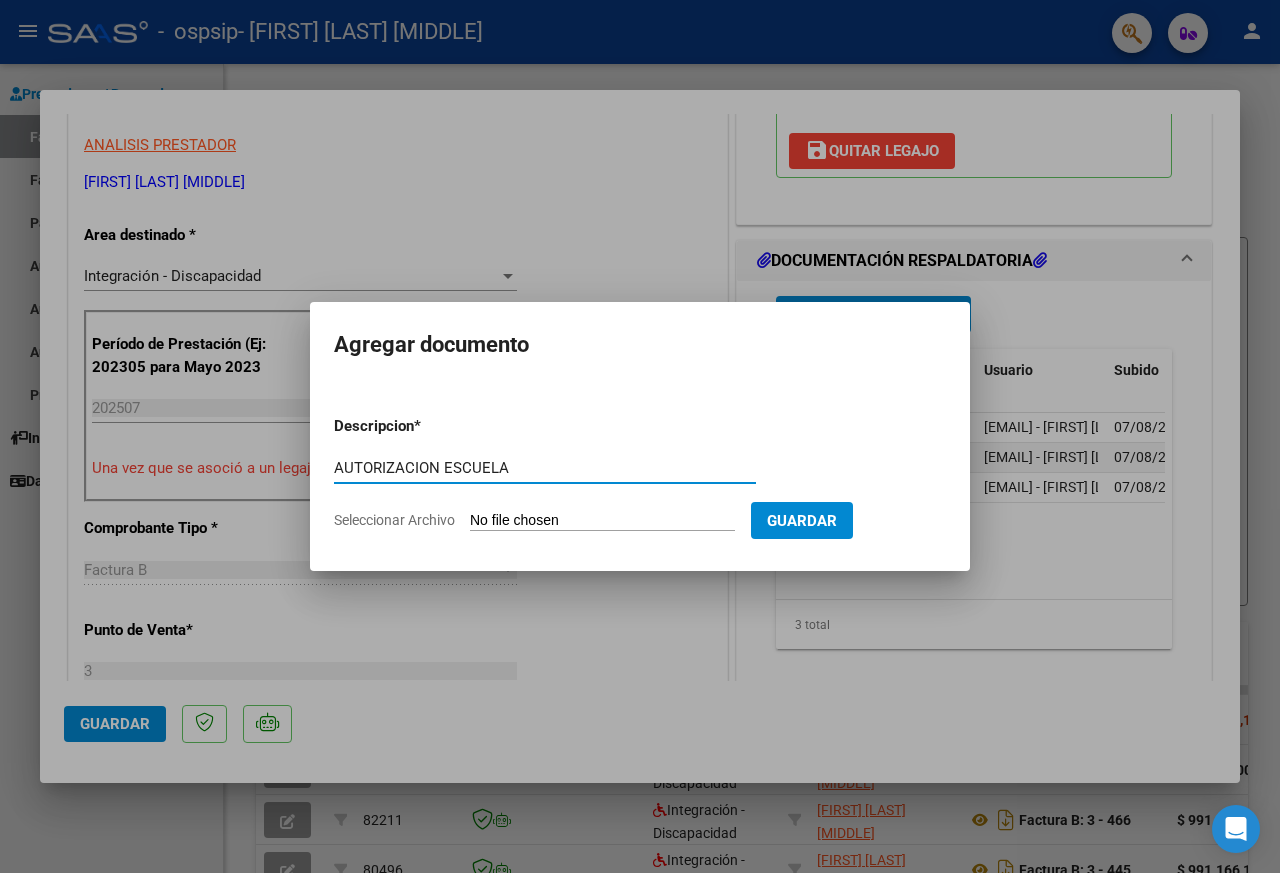 type on "AUTORIZACION ESCUELA" 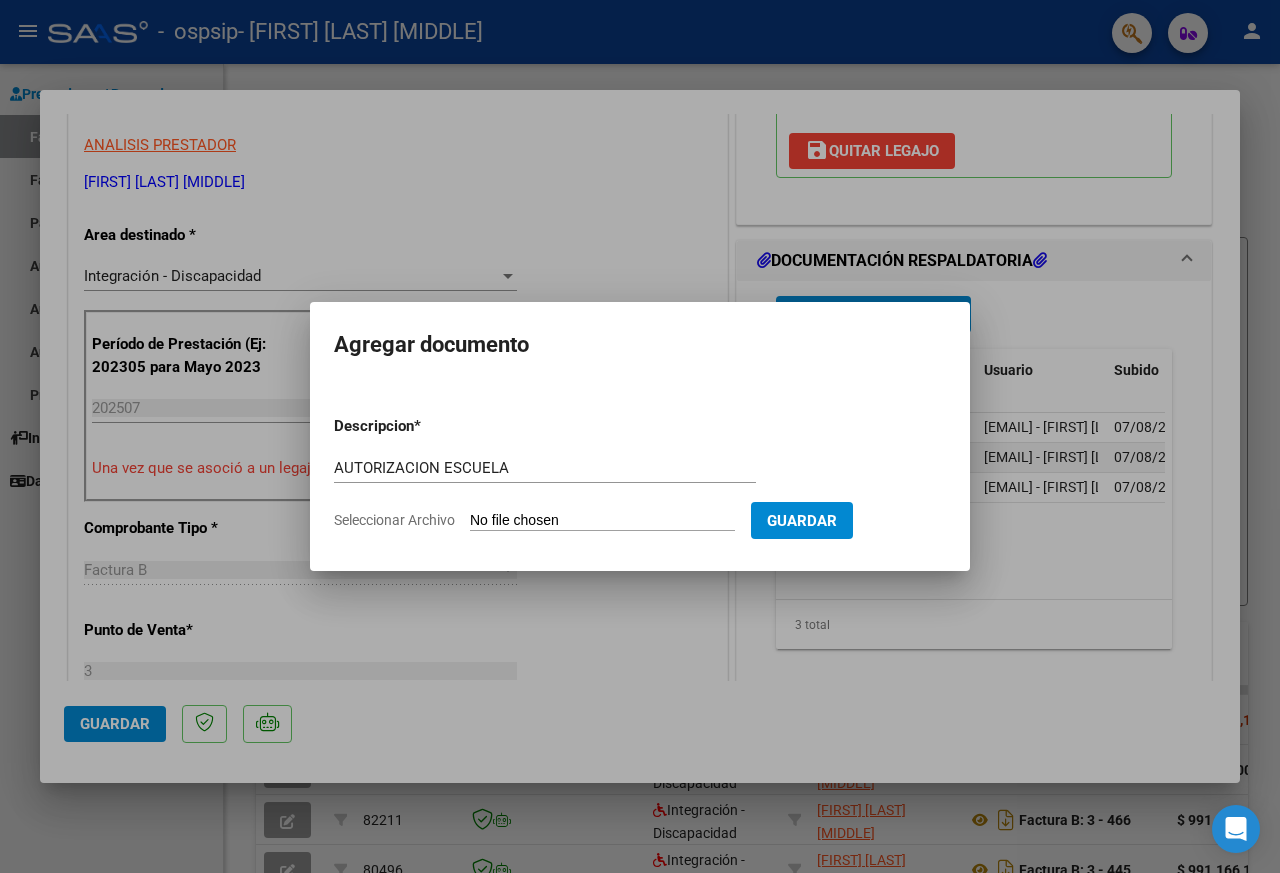 type on "C:\fakepath\AUTORIZACION ESCUELA.pdf" 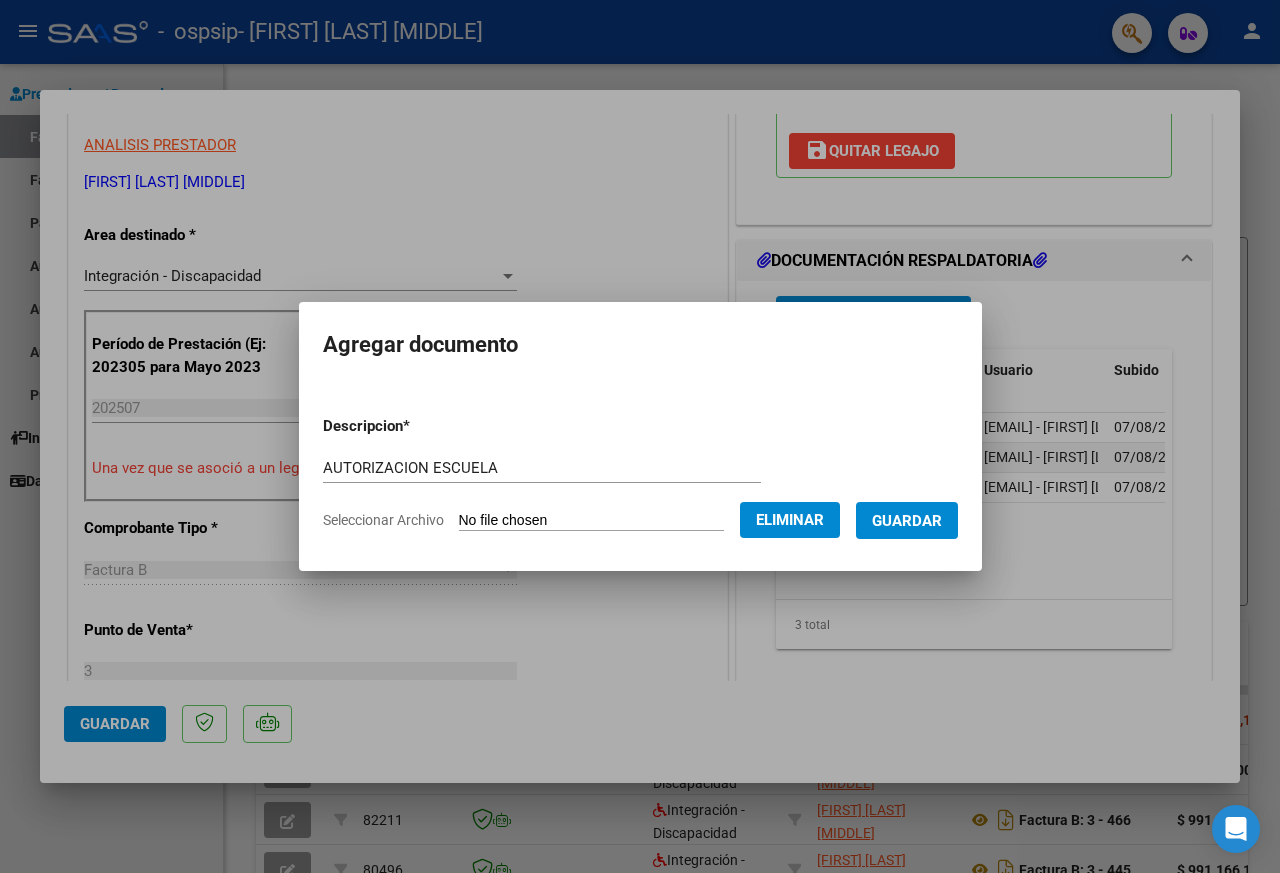 click on "Guardar" at bounding box center (907, 520) 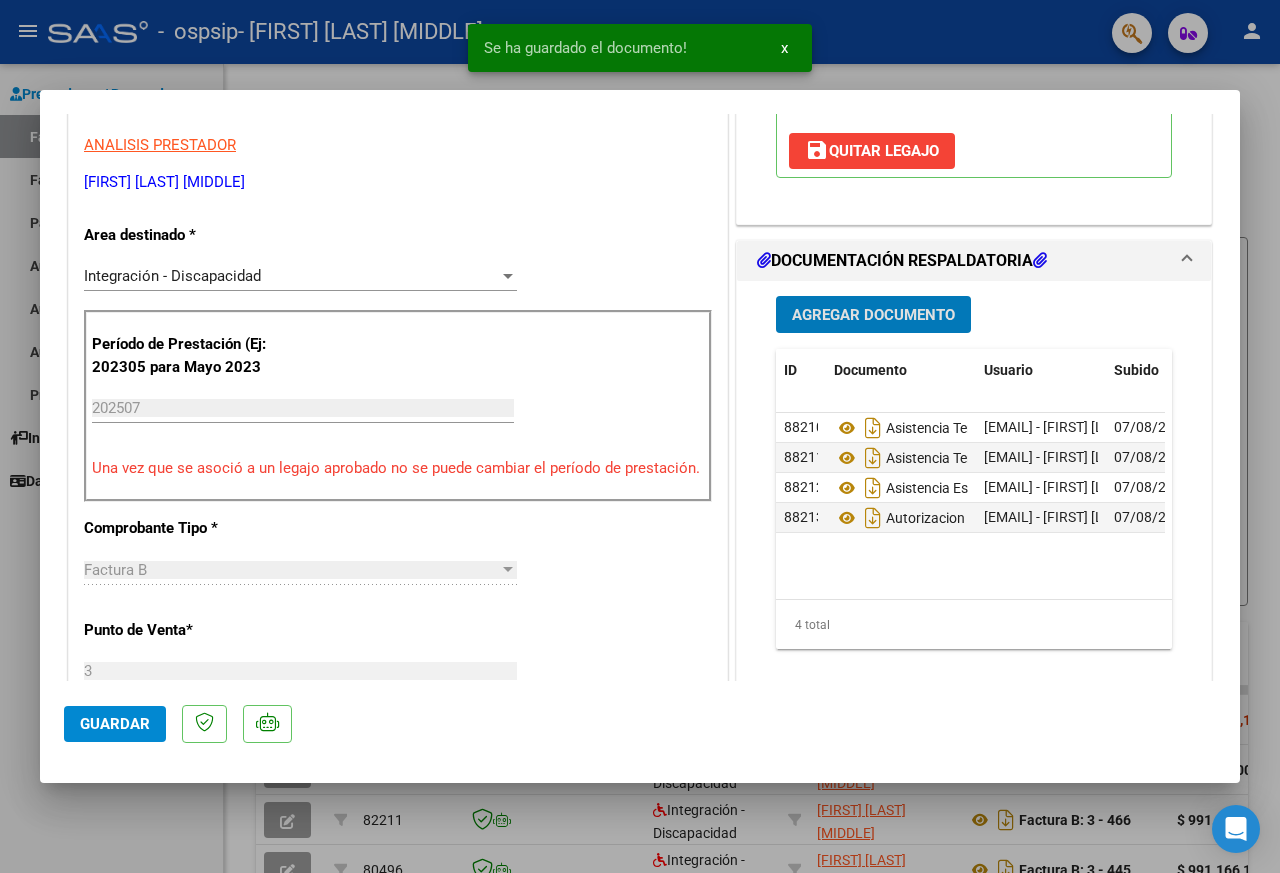 click on "Agregar Documento" at bounding box center (873, 315) 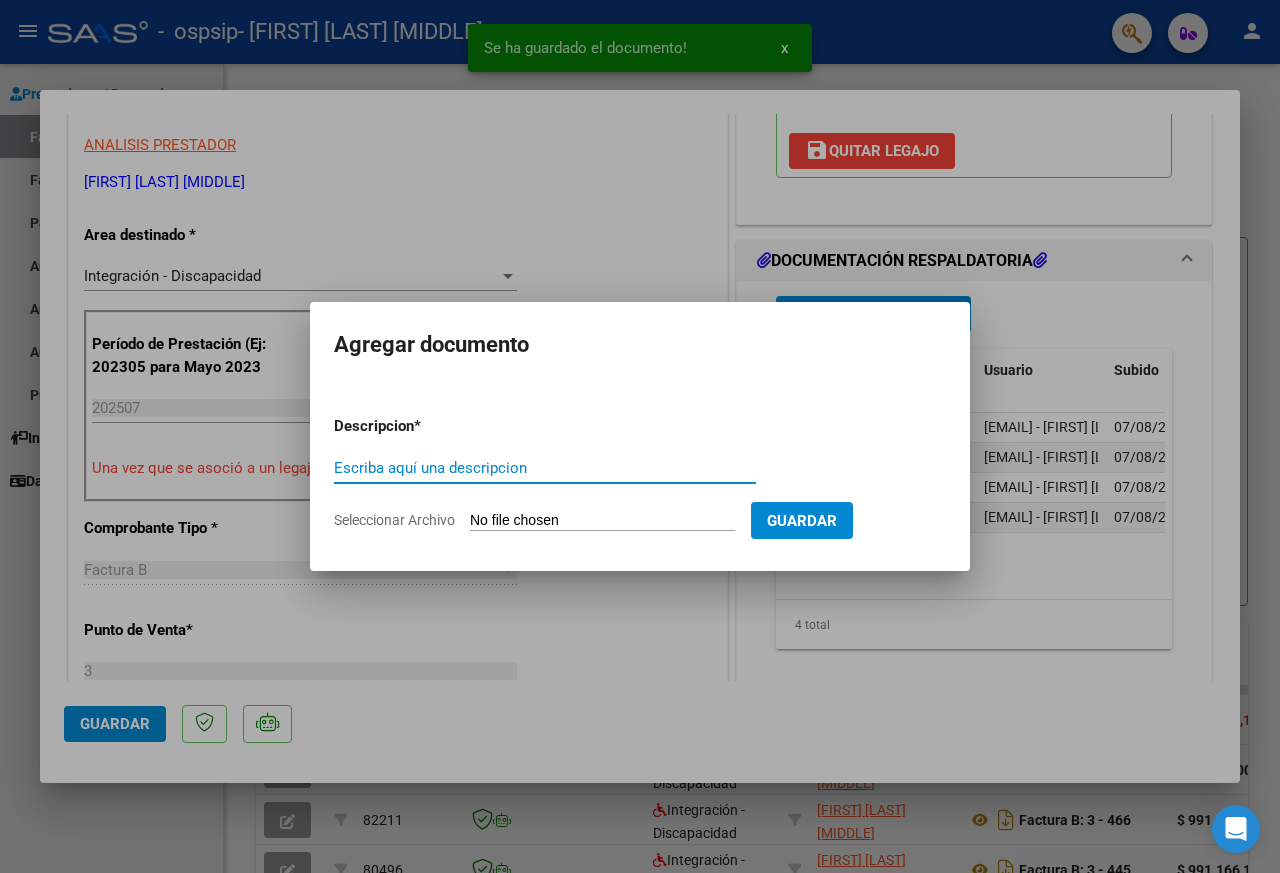 paste on "AUTORIZACION" 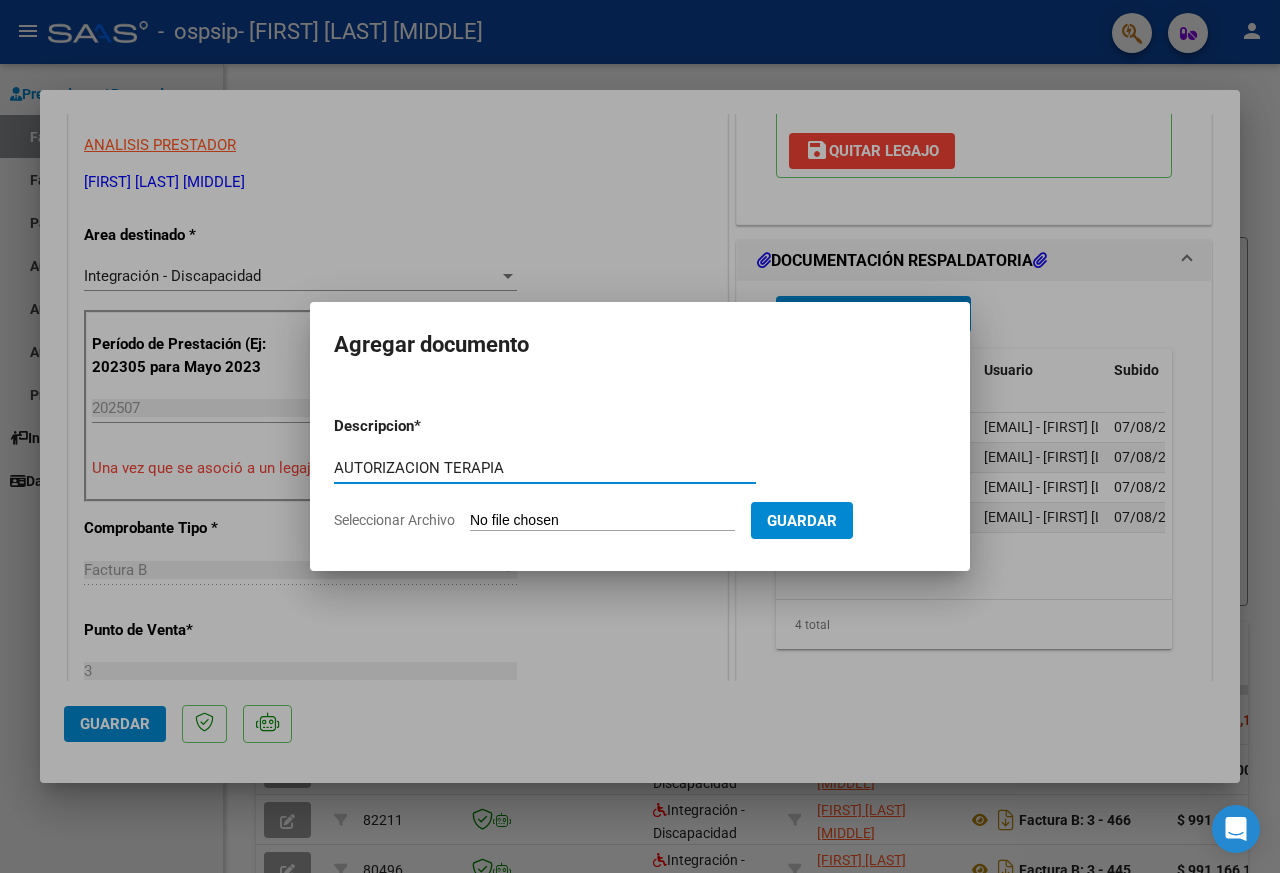 type on "AUTORIZACION TERAPIA" 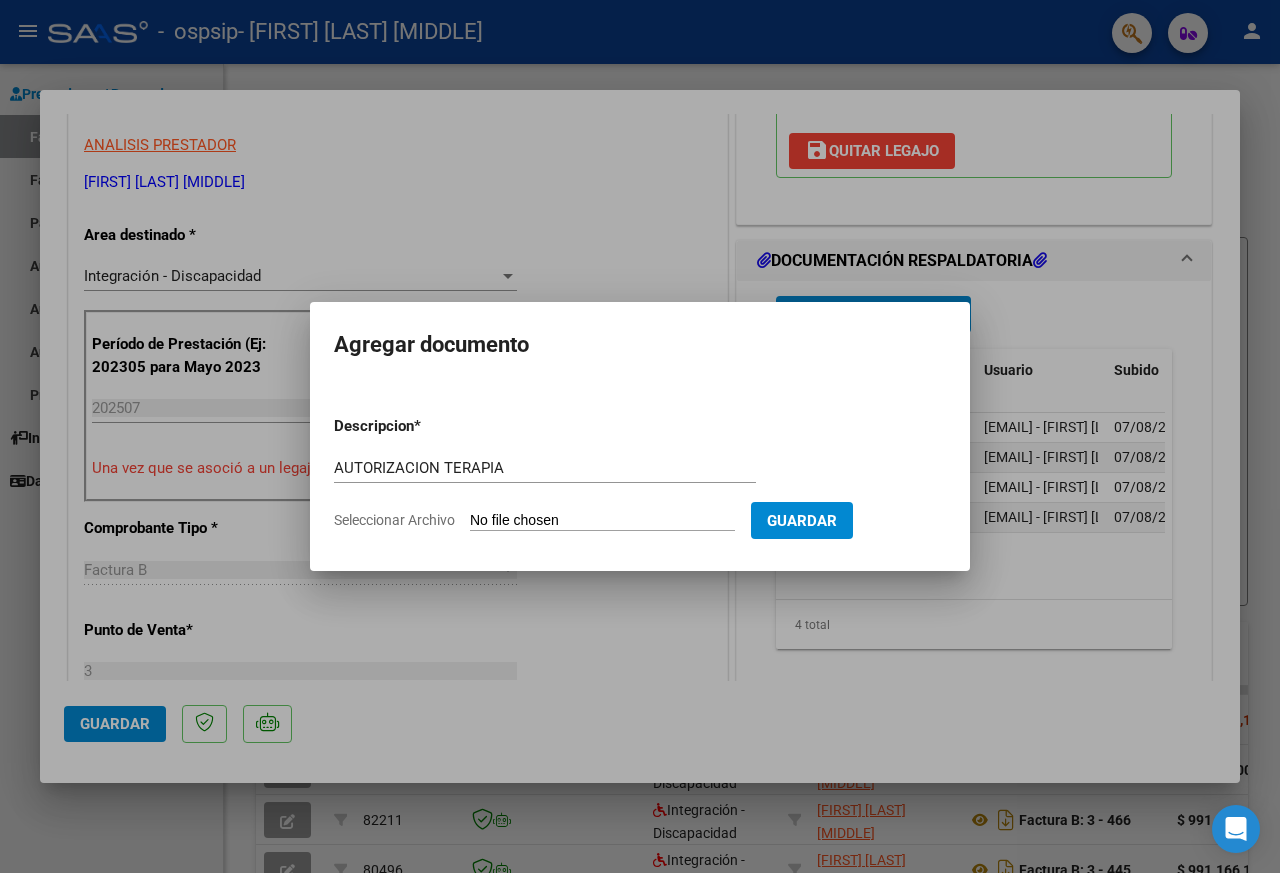 type on "C:\fakepath\AUTORIZACION TERAPIA.pdf" 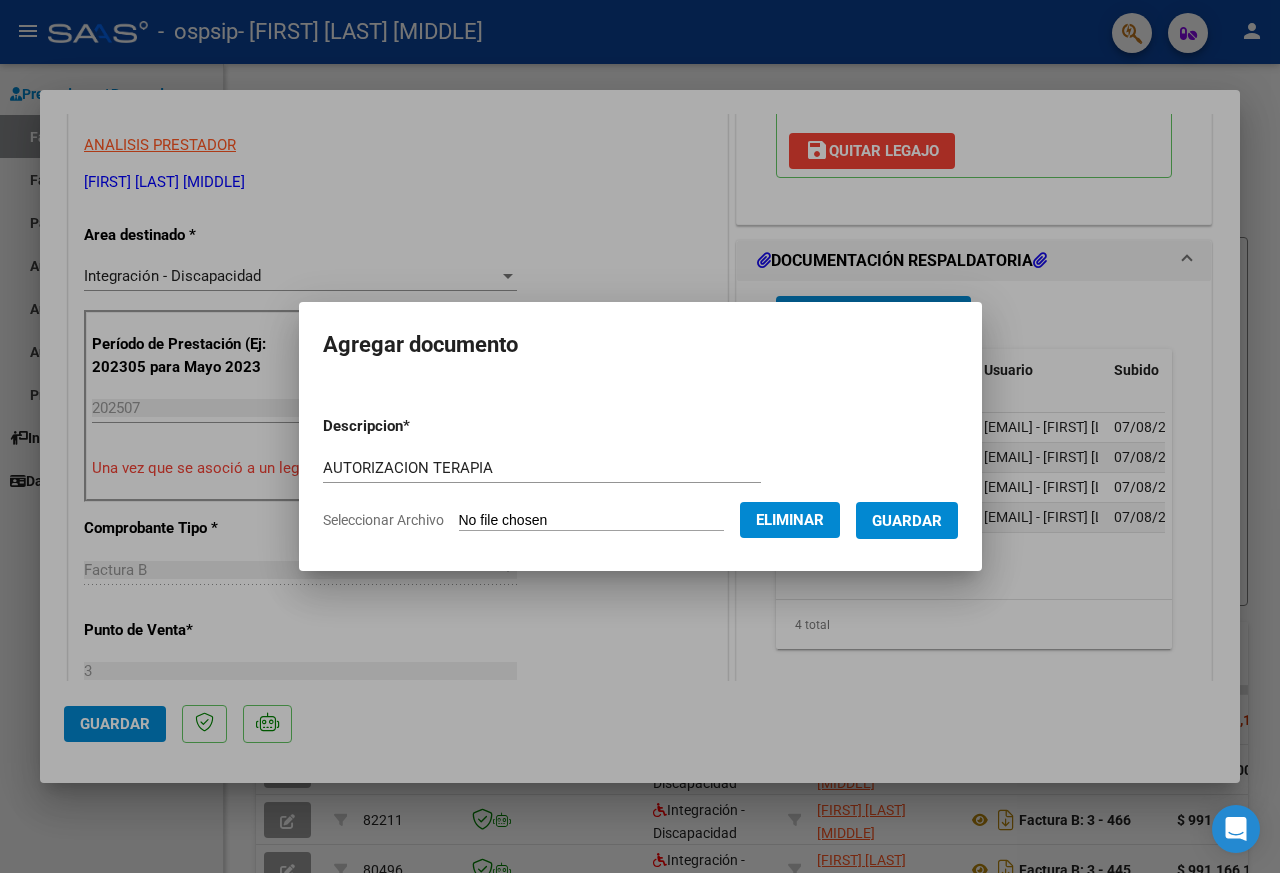 click on "Guardar" at bounding box center (907, 520) 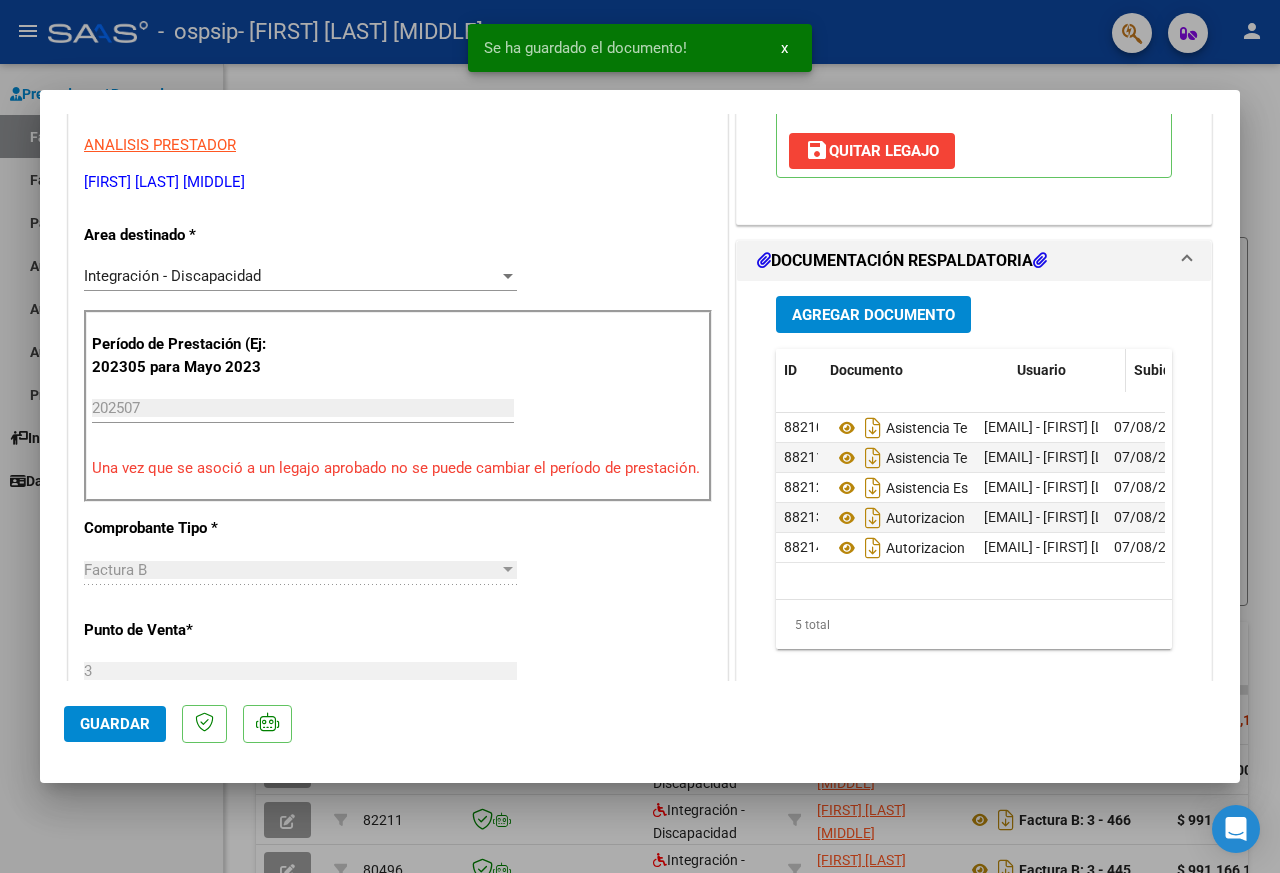 drag, startPoint x: 961, startPoint y: 387, endPoint x: 1021, endPoint y: 391, distance: 60.133186 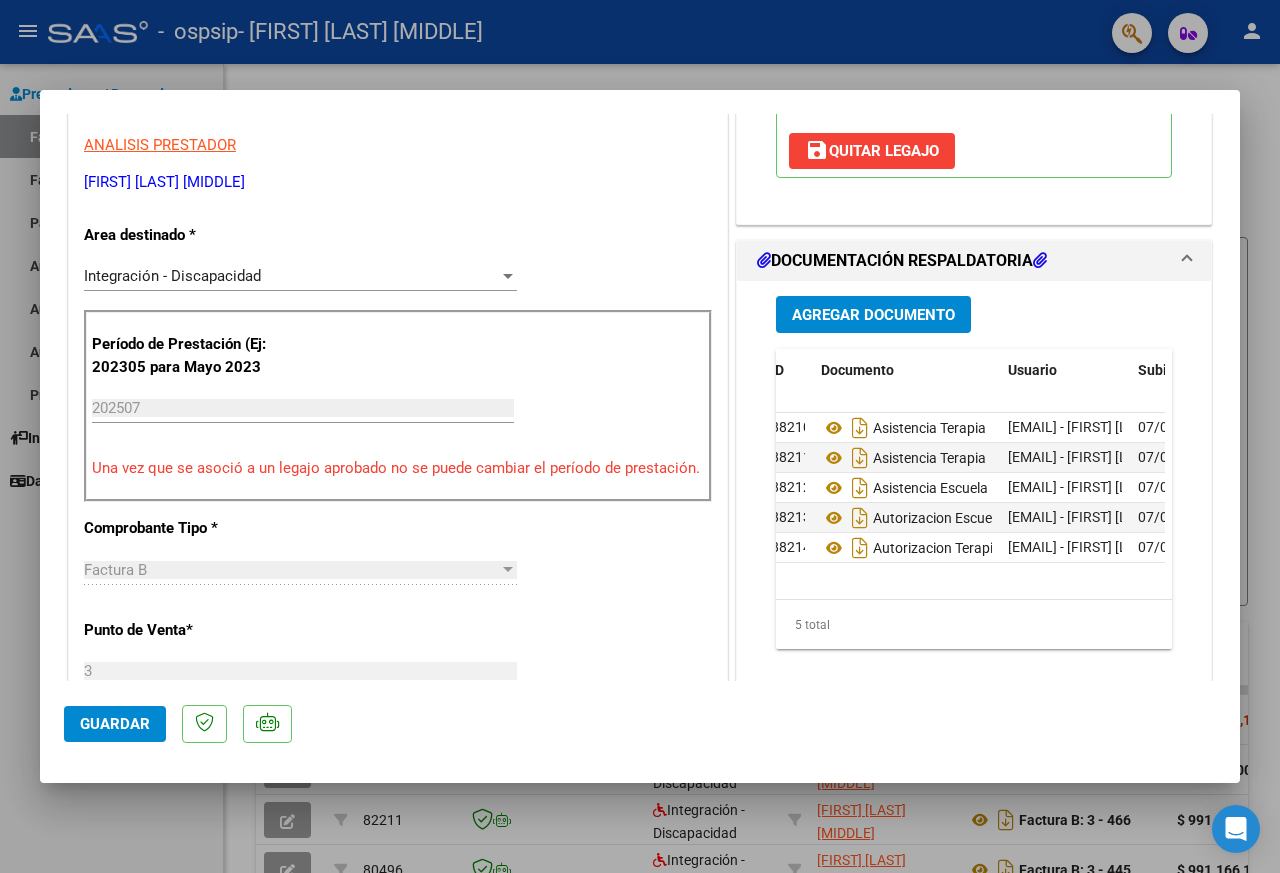 scroll, scrollTop: 0, scrollLeft: 0, axis: both 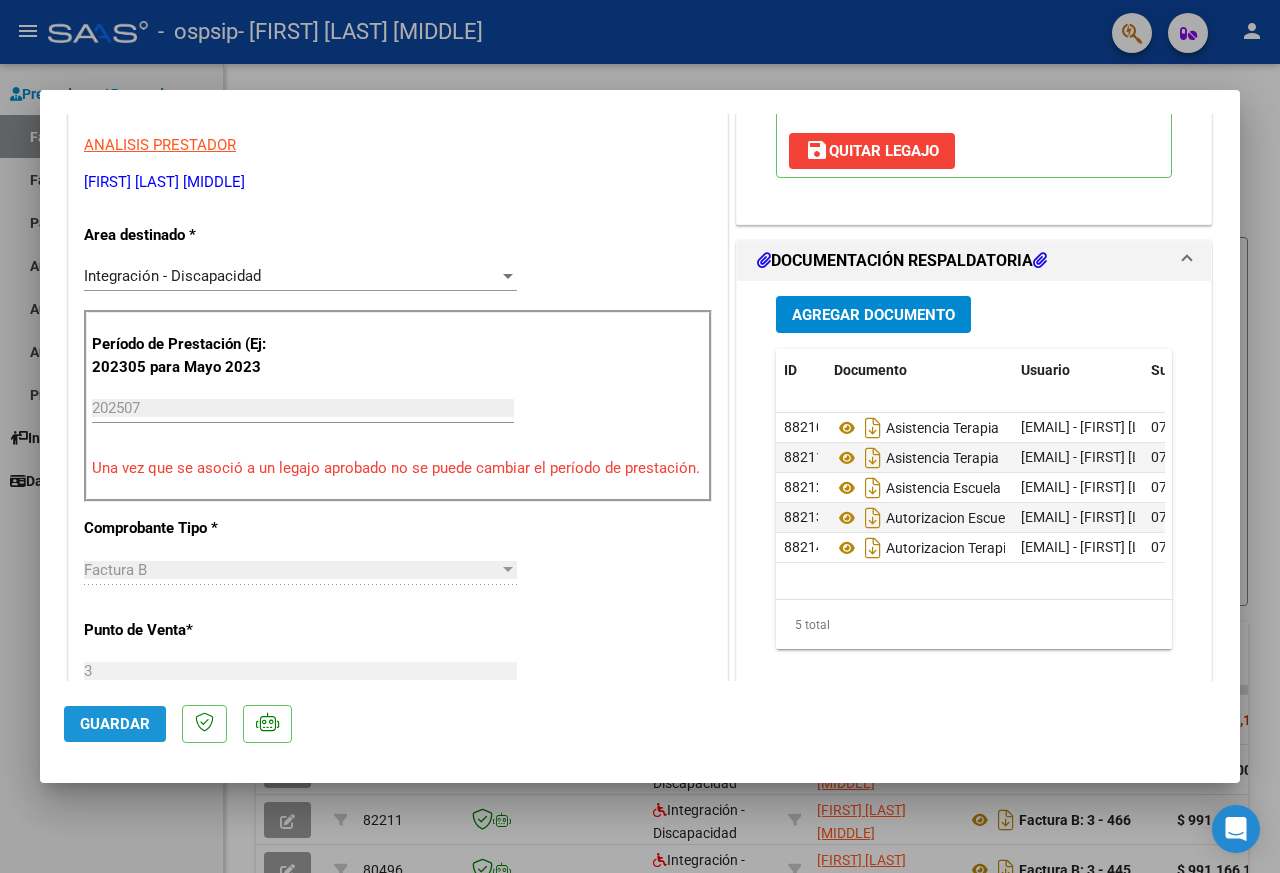 click on "Guardar" 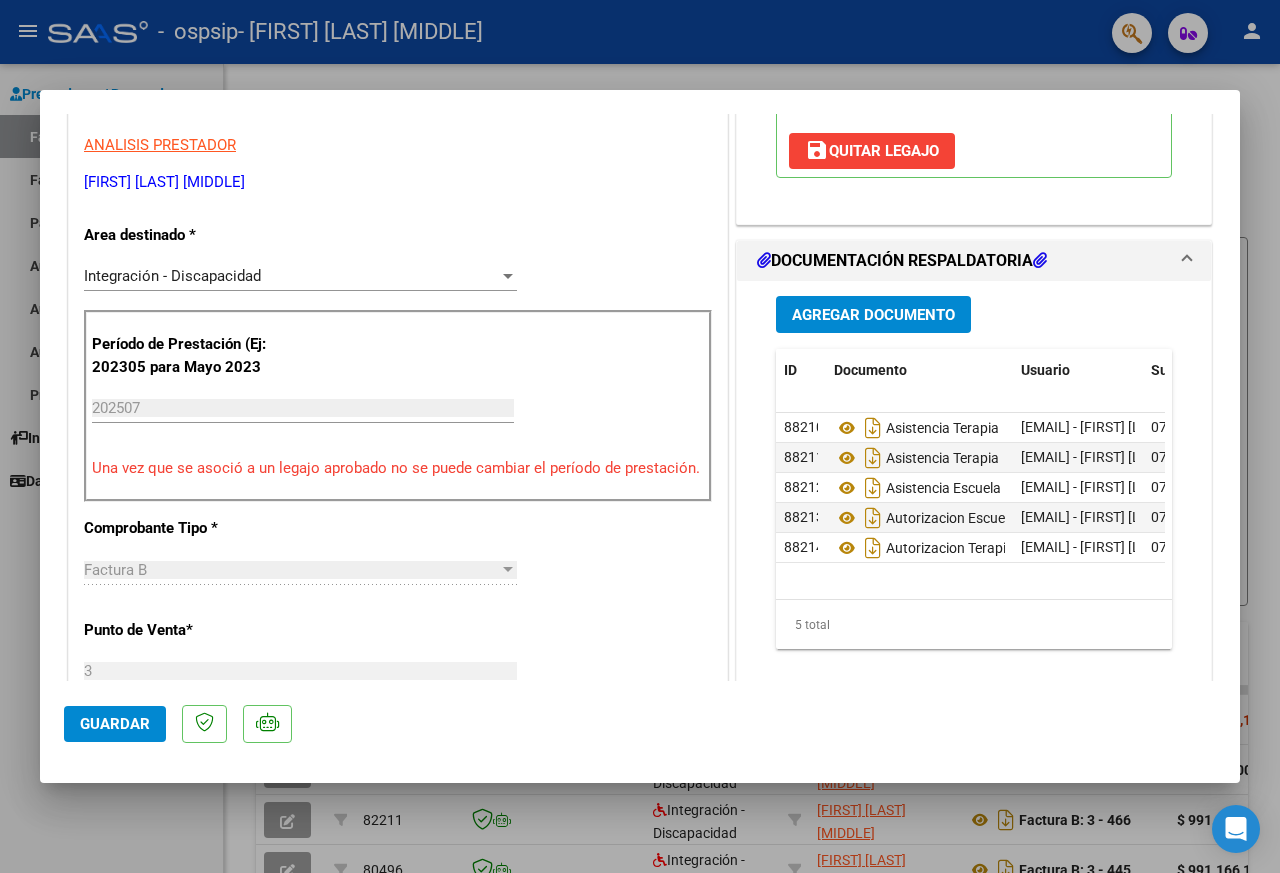 click at bounding box center [640, 436] 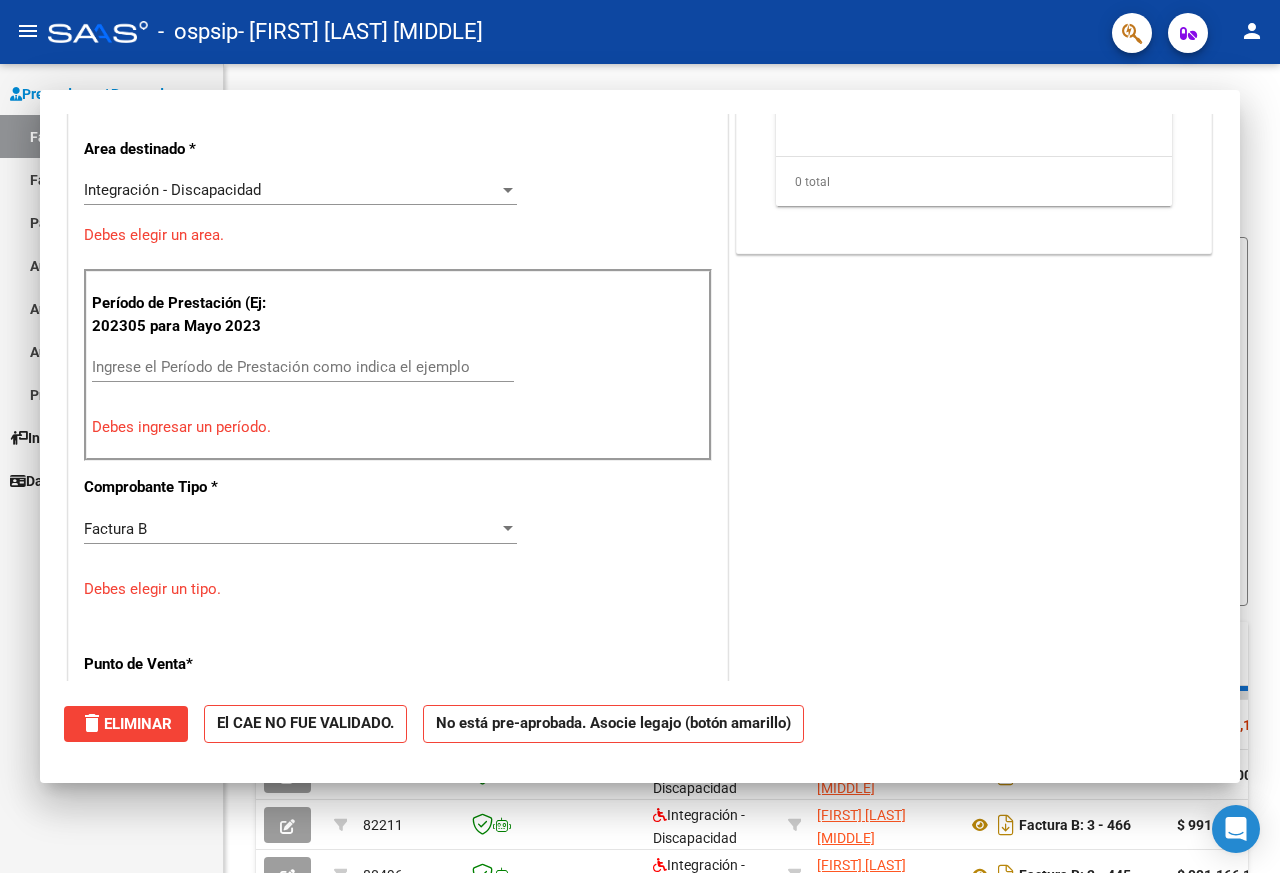 scroll, scrollTop: 0, scrollLeft: 0, axis: both 